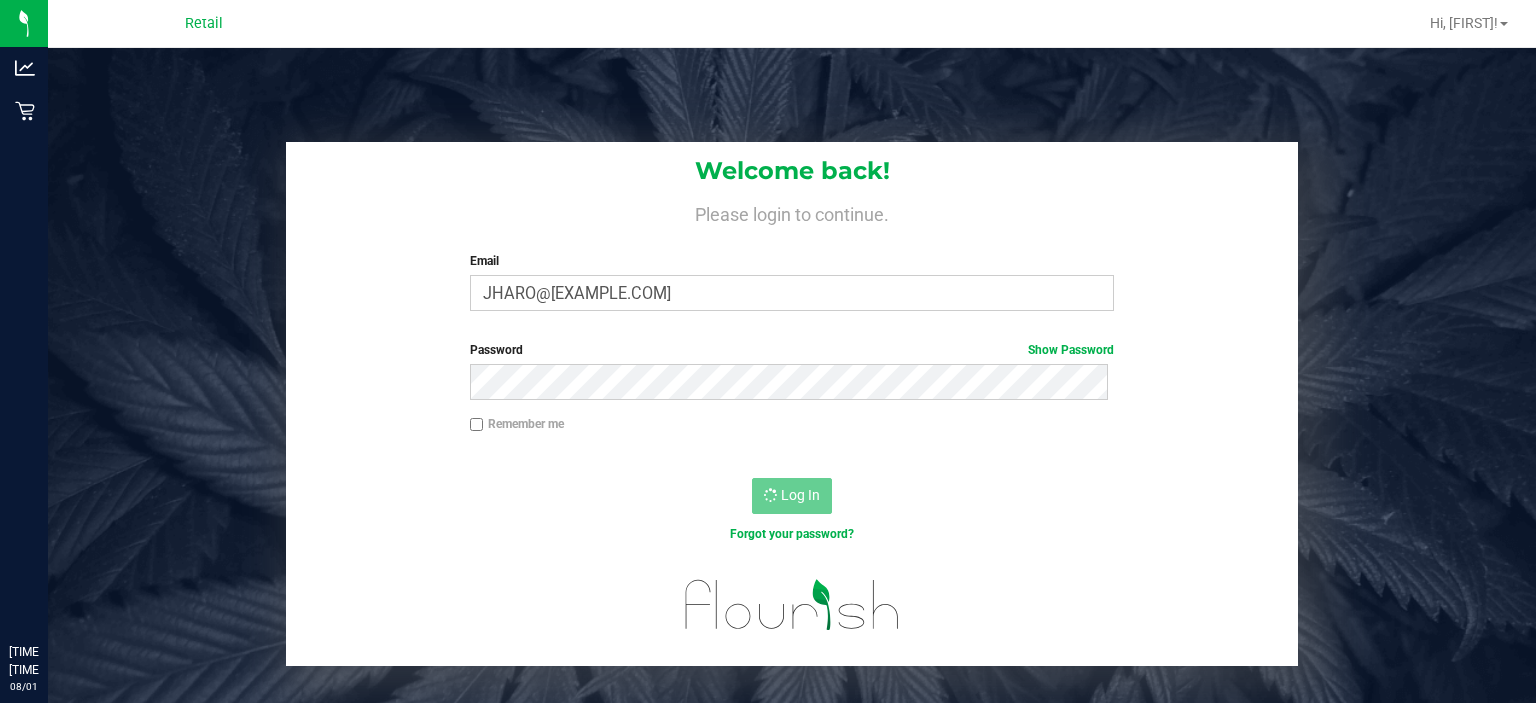 scroll, scrollTop: 0, scrollLeft: 0, axis: both 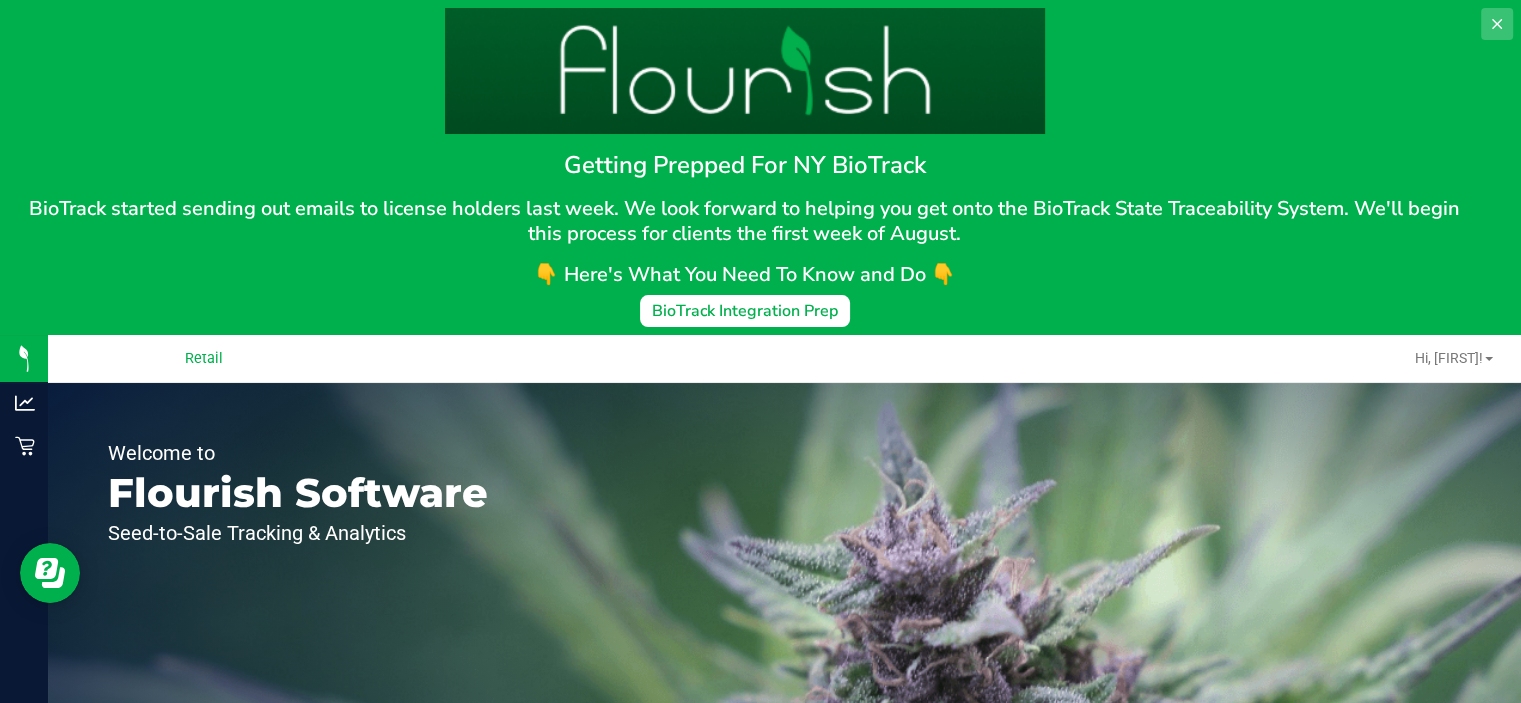 click 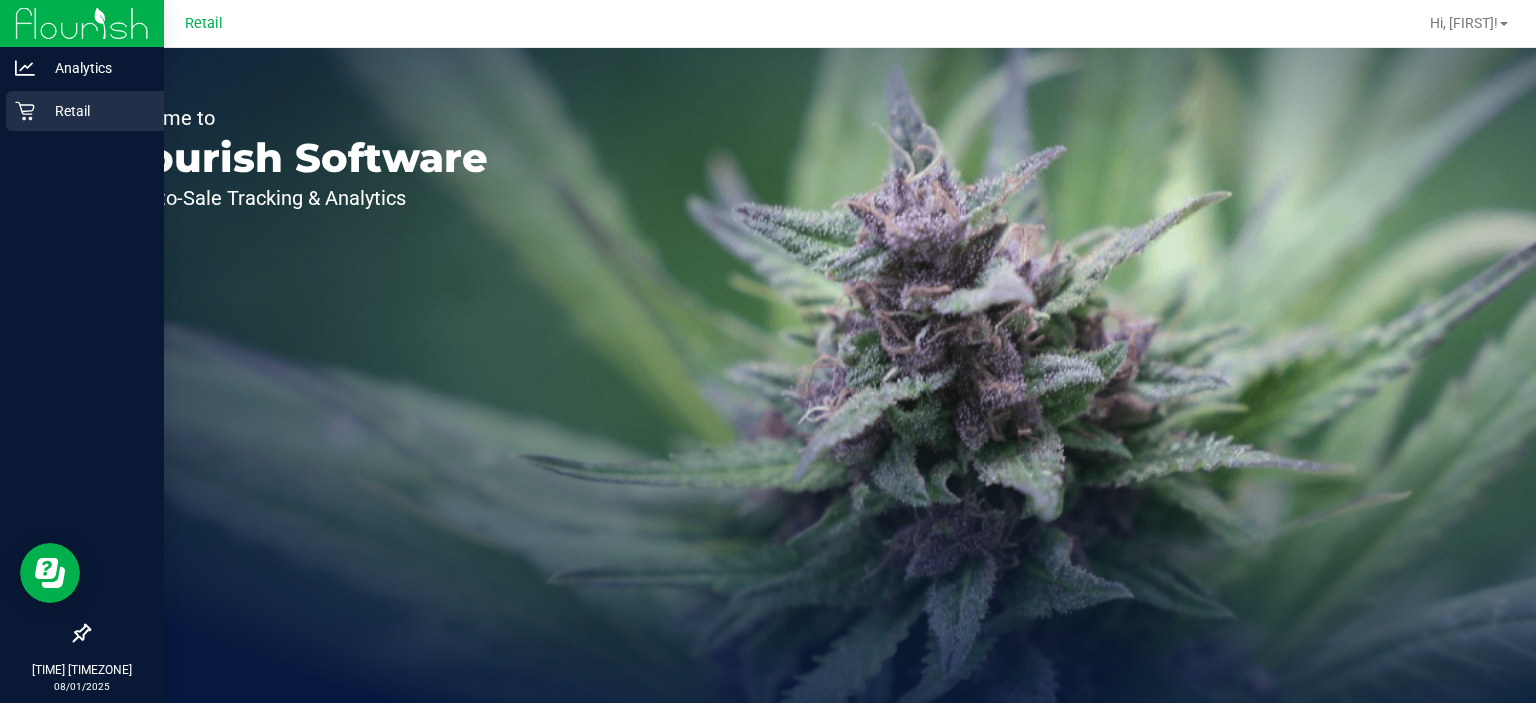 click 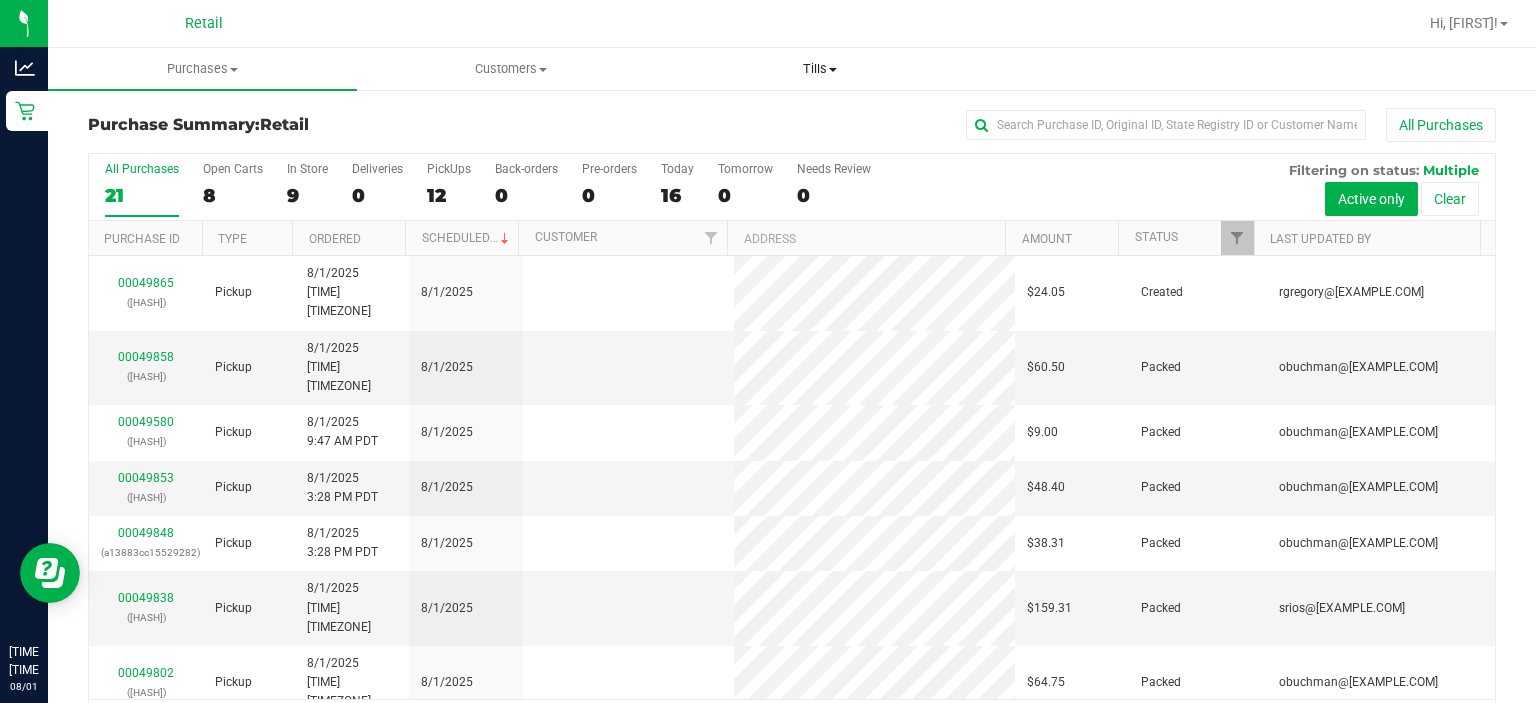 click on "Tills" at bounding box center (819, 69) 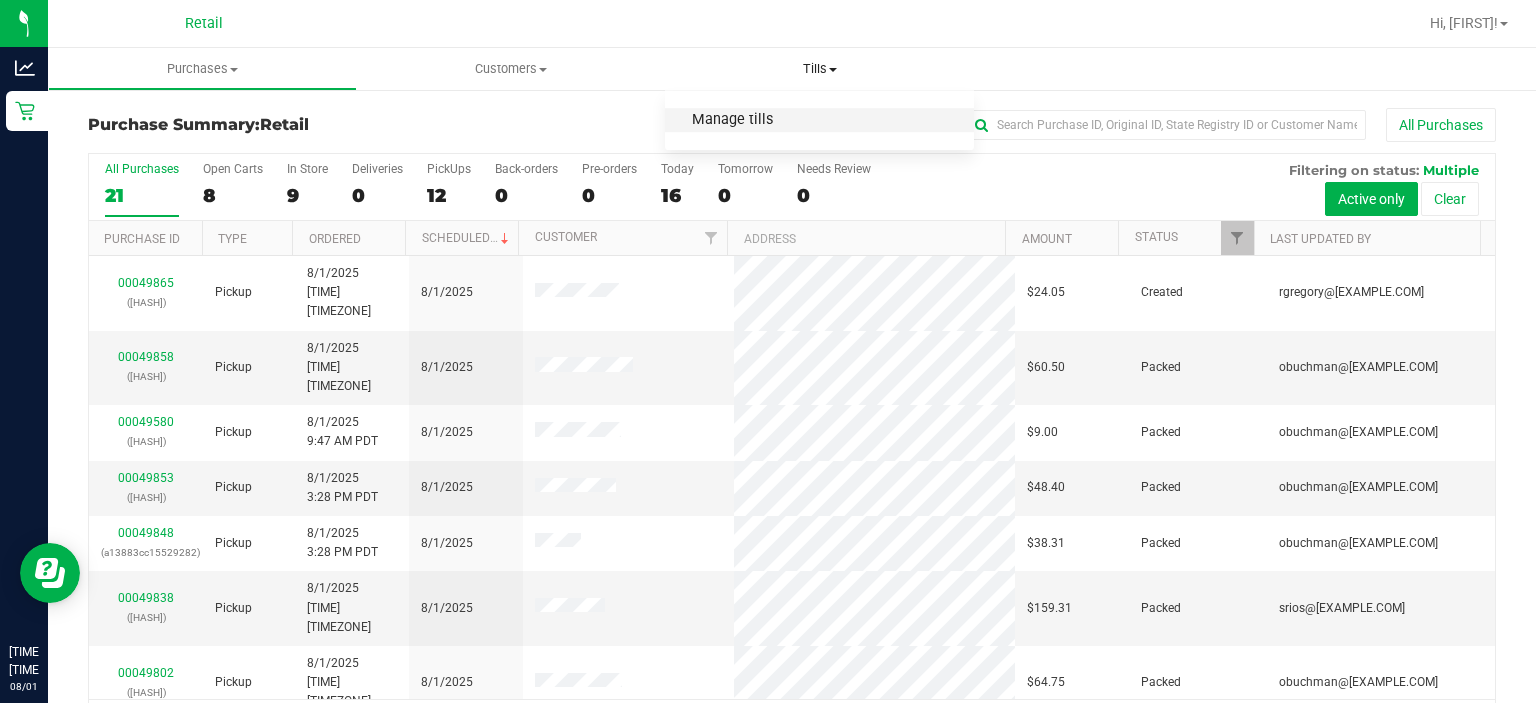 click on "Manage tills" at bounding box center [732, 120] 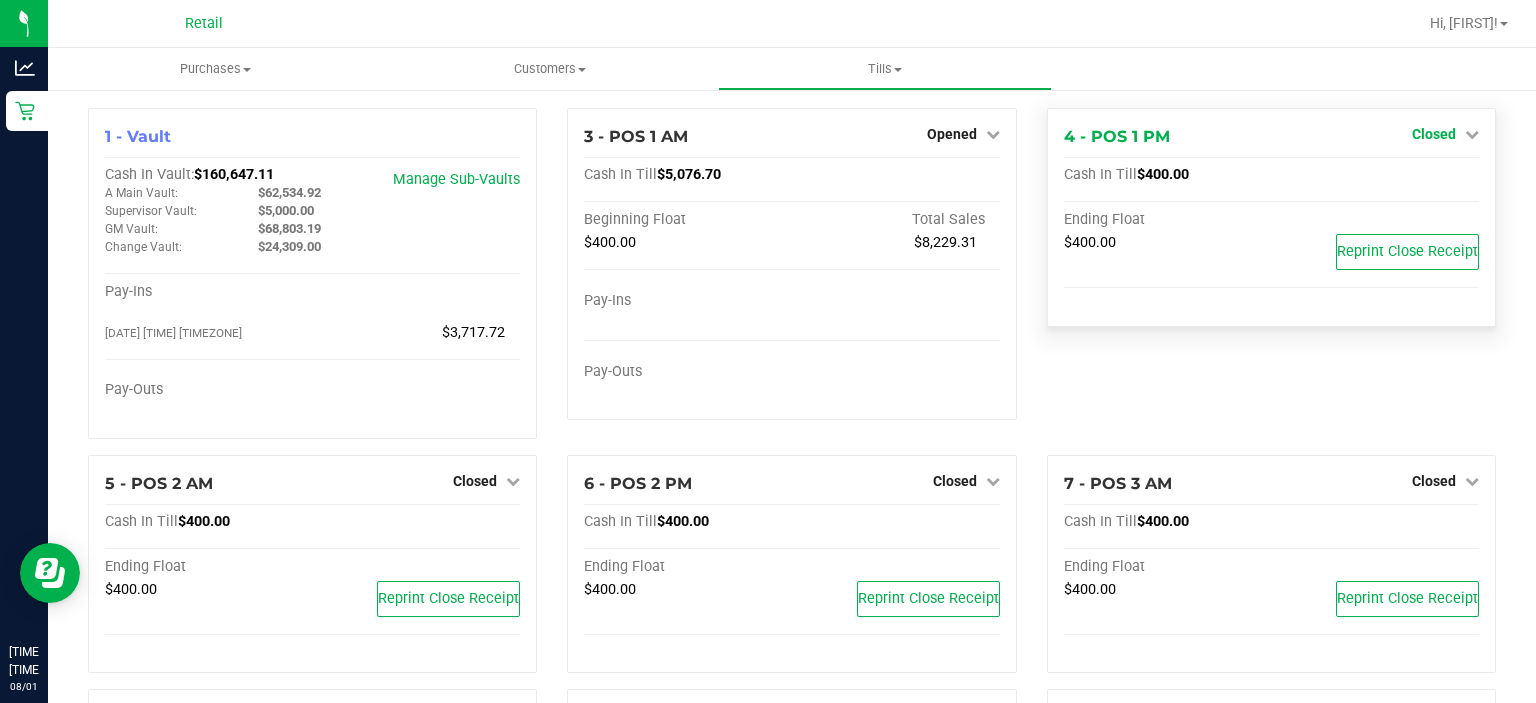 click at bounding box center [1472, 134] 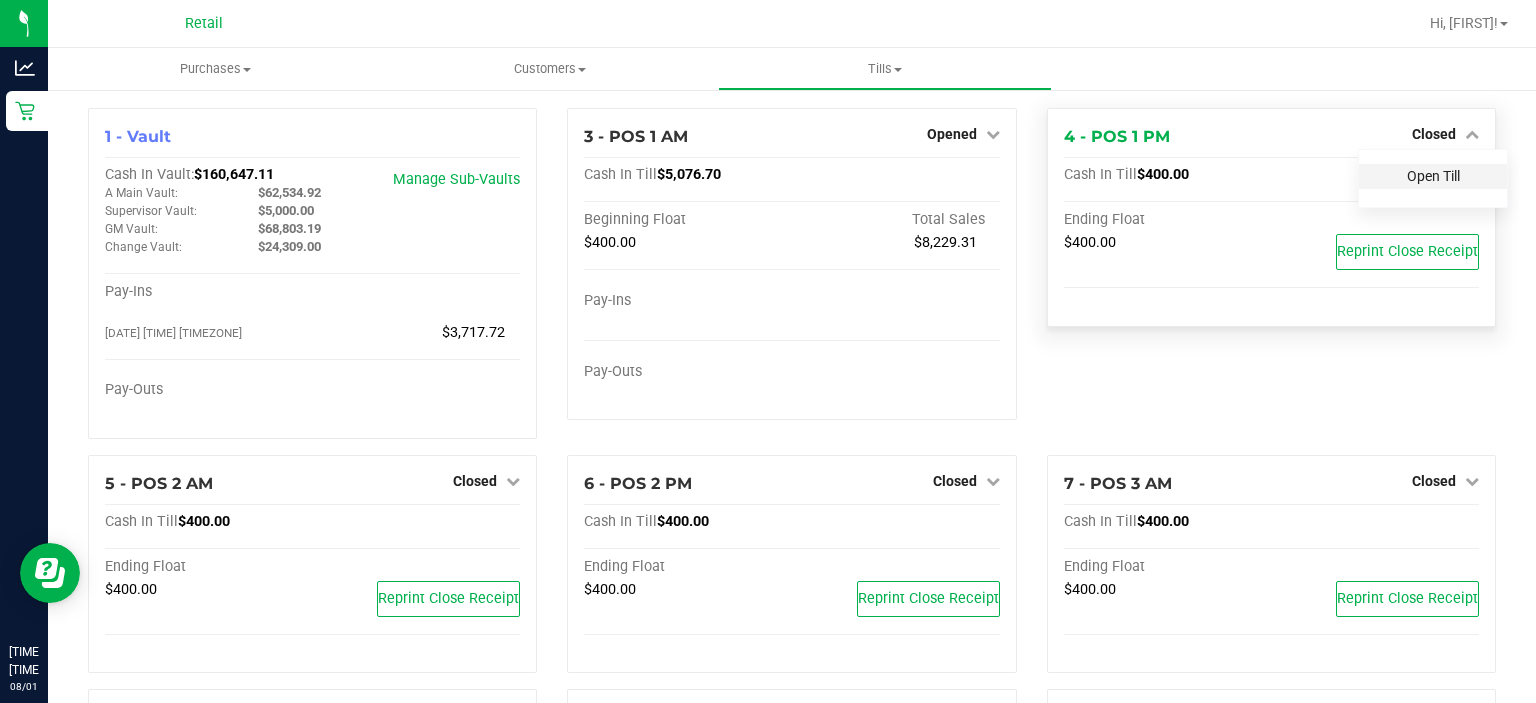 click on "Open Till" at bounding box center [1433, 176] 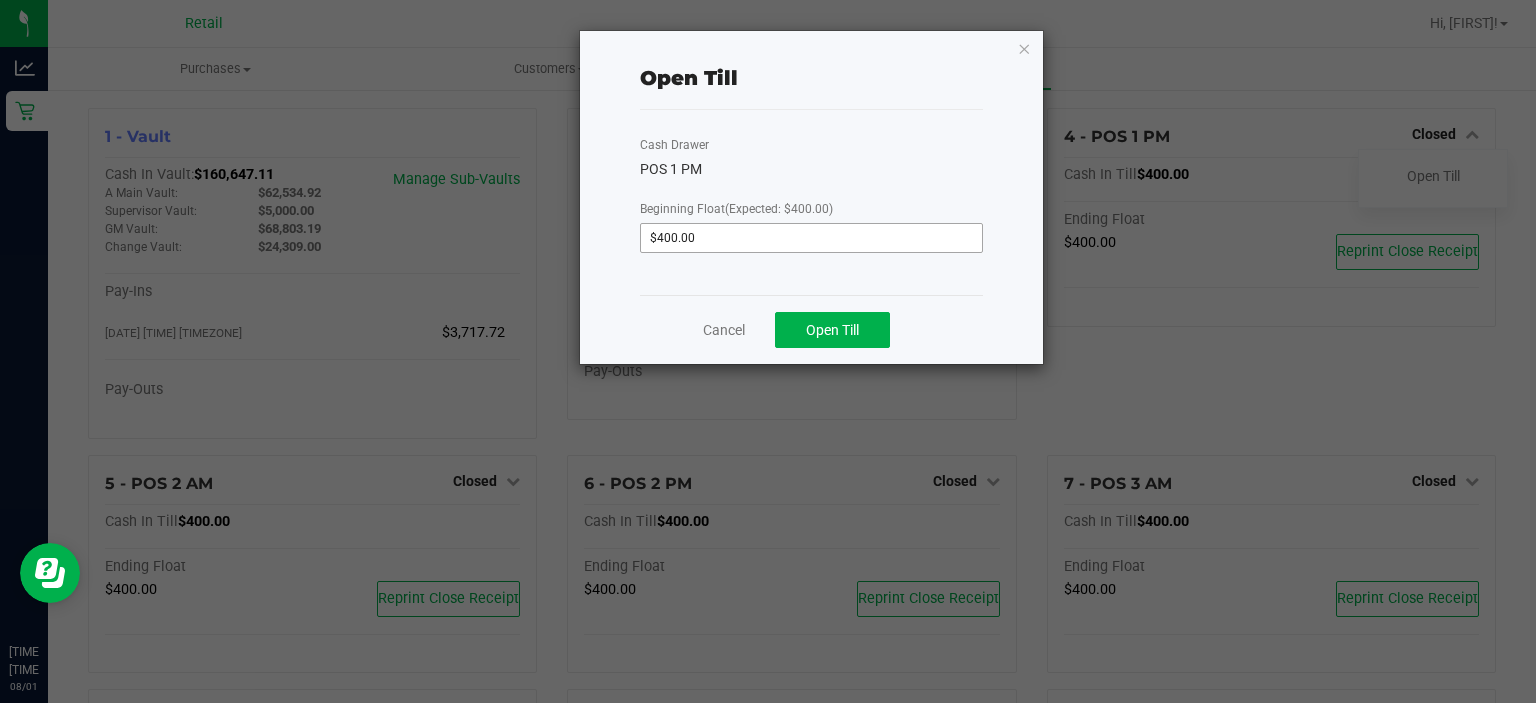 click on "$400.00" at bounding box center [811, 238] 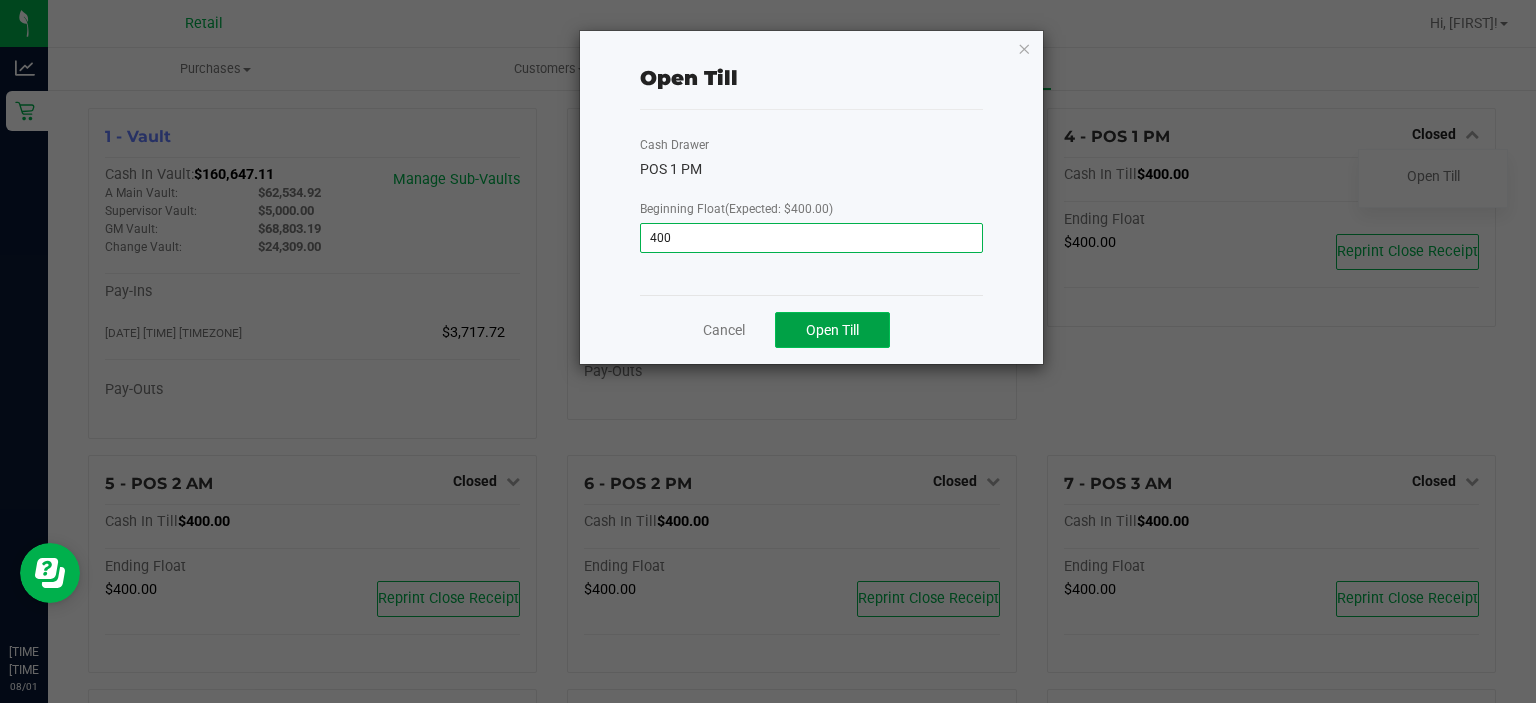 click on "Open Till" 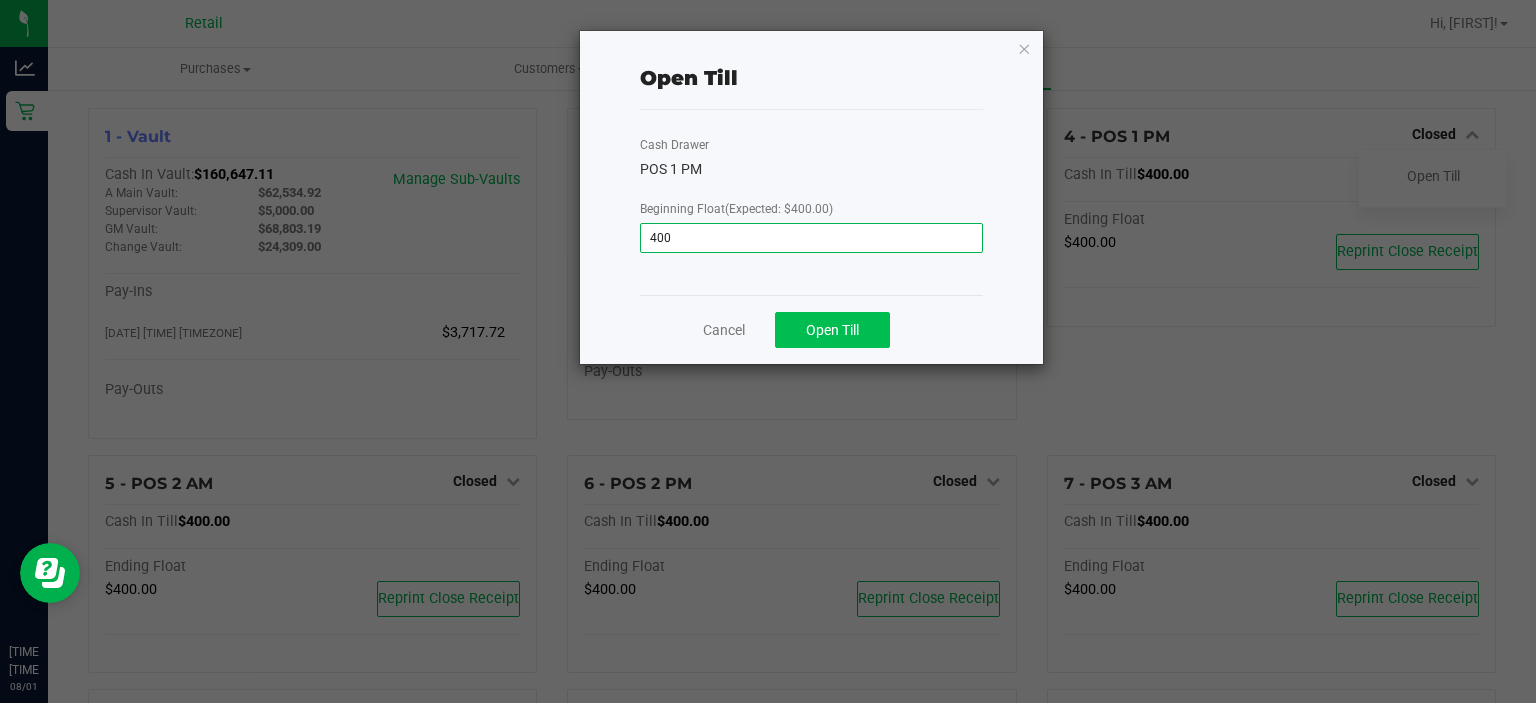 type on "$400.00" 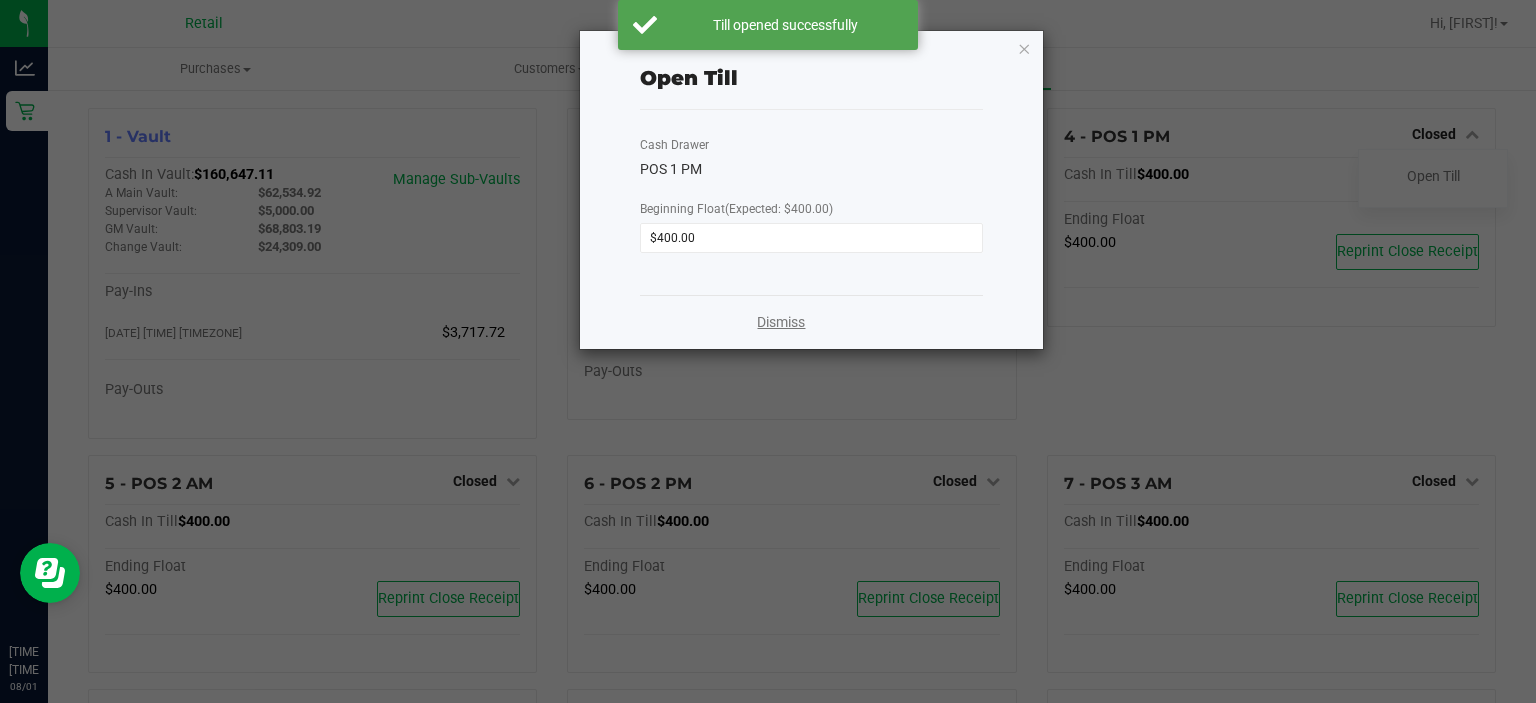 click on "Dismiss" 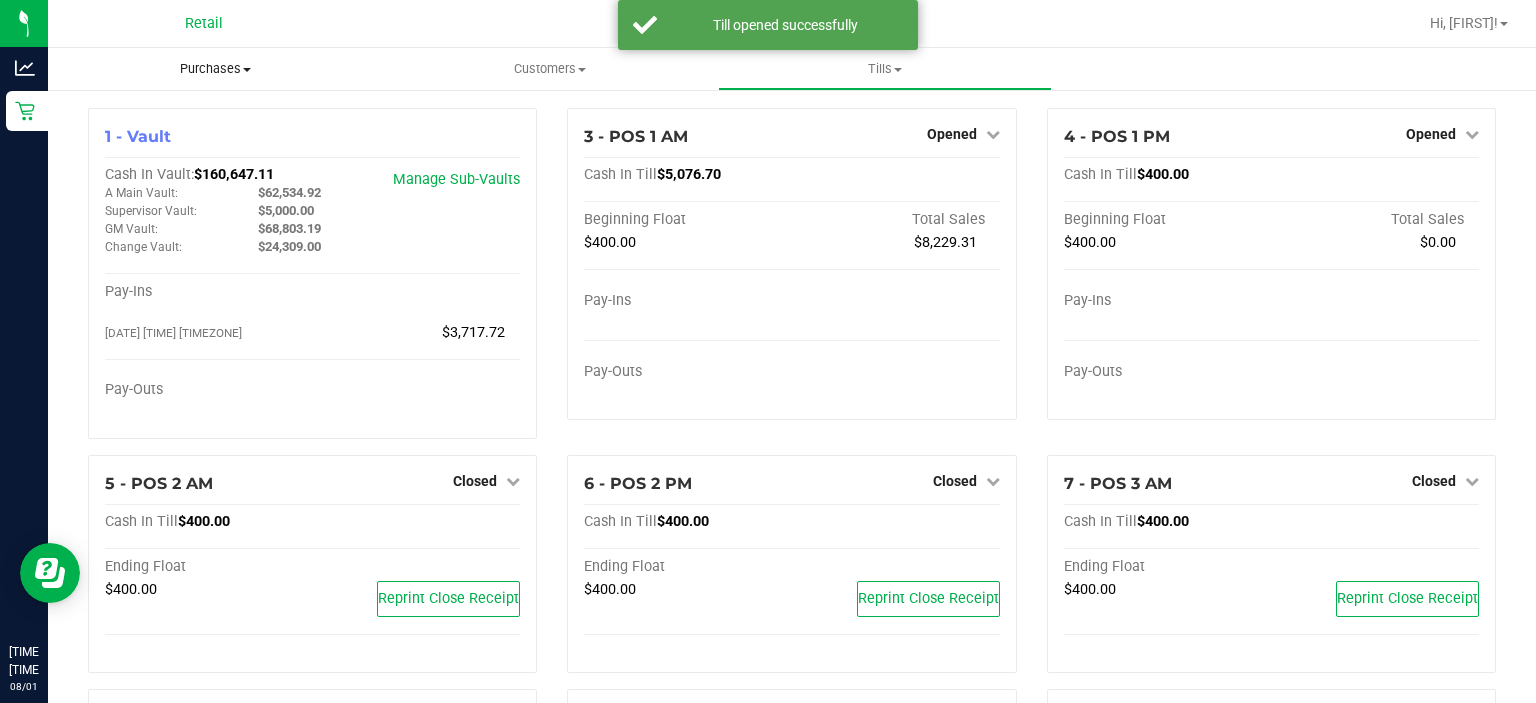 click on "Purchases
Summary of purchases
Fulfillment
All purchases" at bounding box center (215, 69) 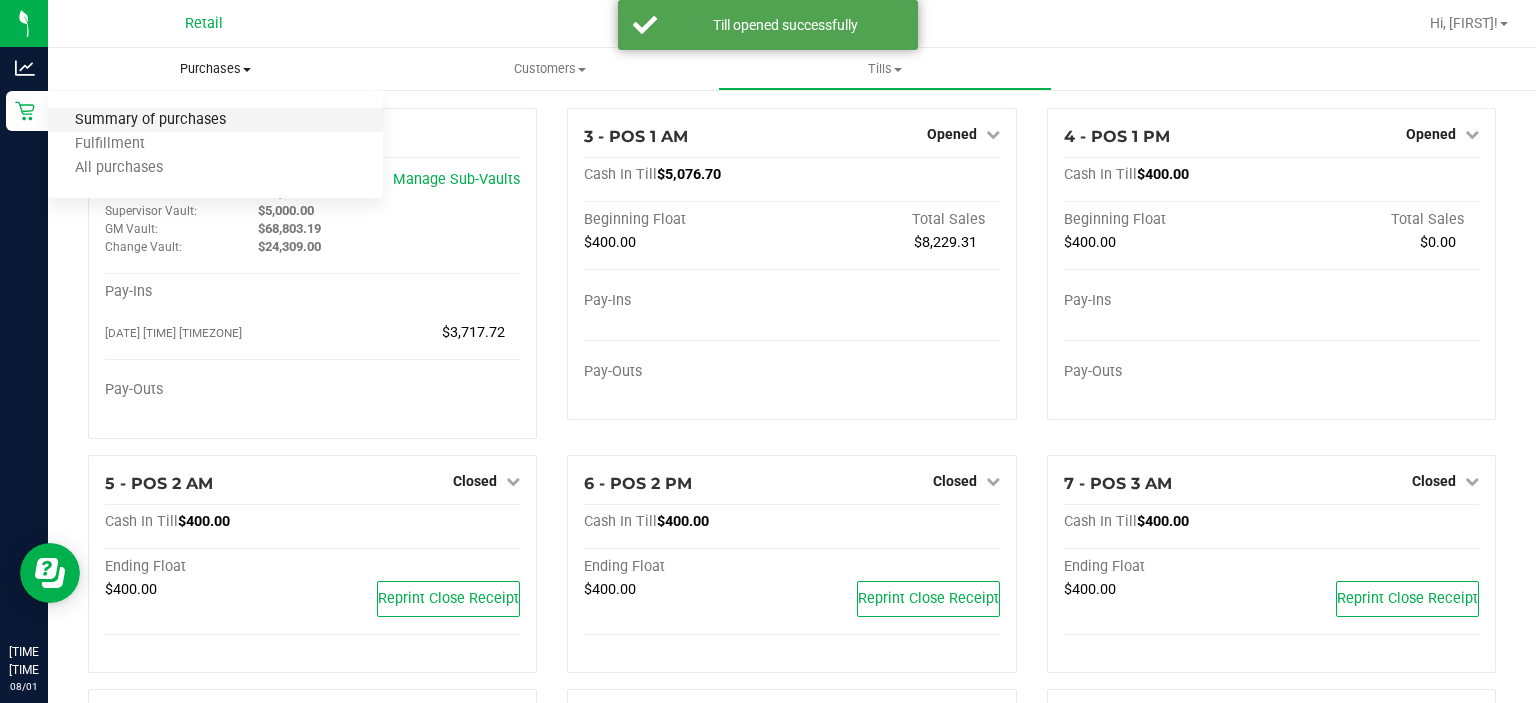 click on "Summary of purchases" at bounding box center (150, 120) 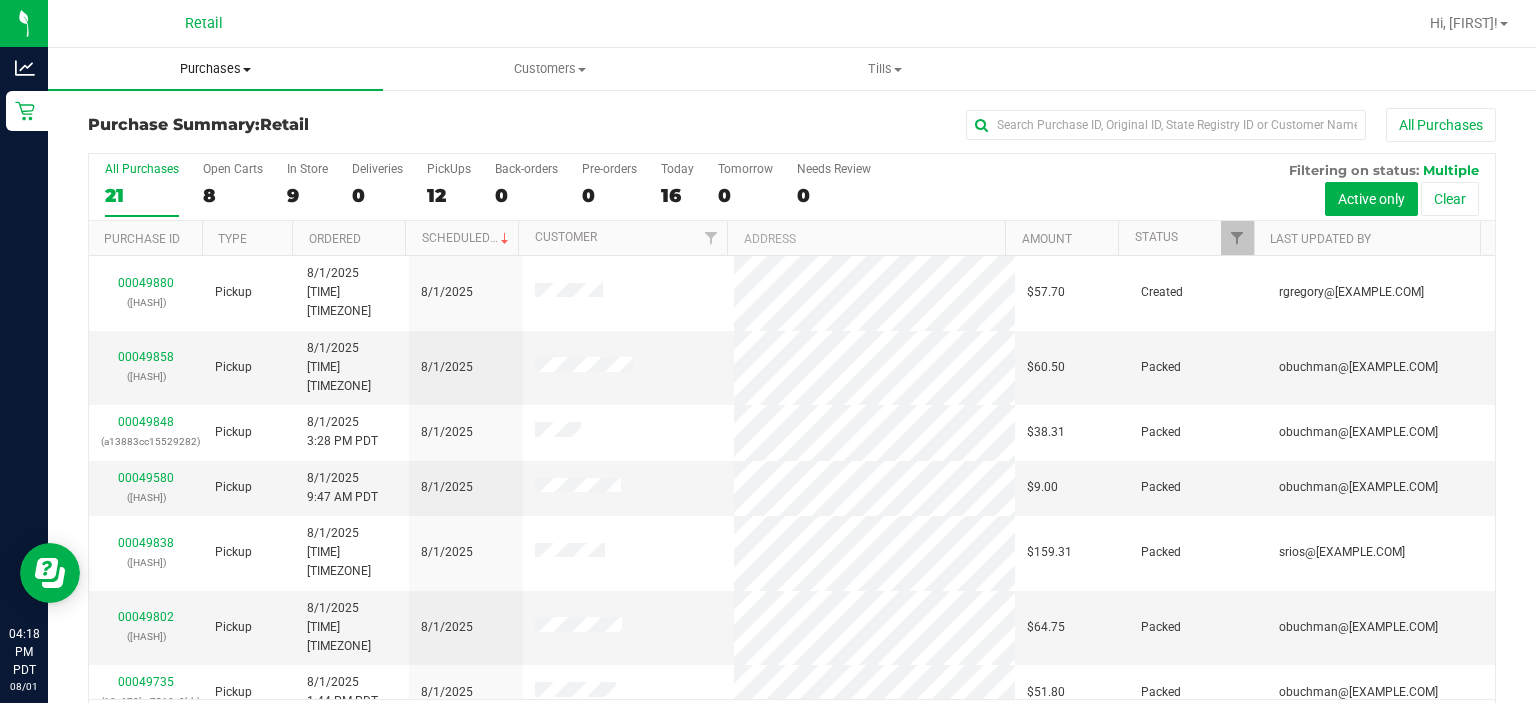 click on "Purchases" at bounding box center (215, 69) 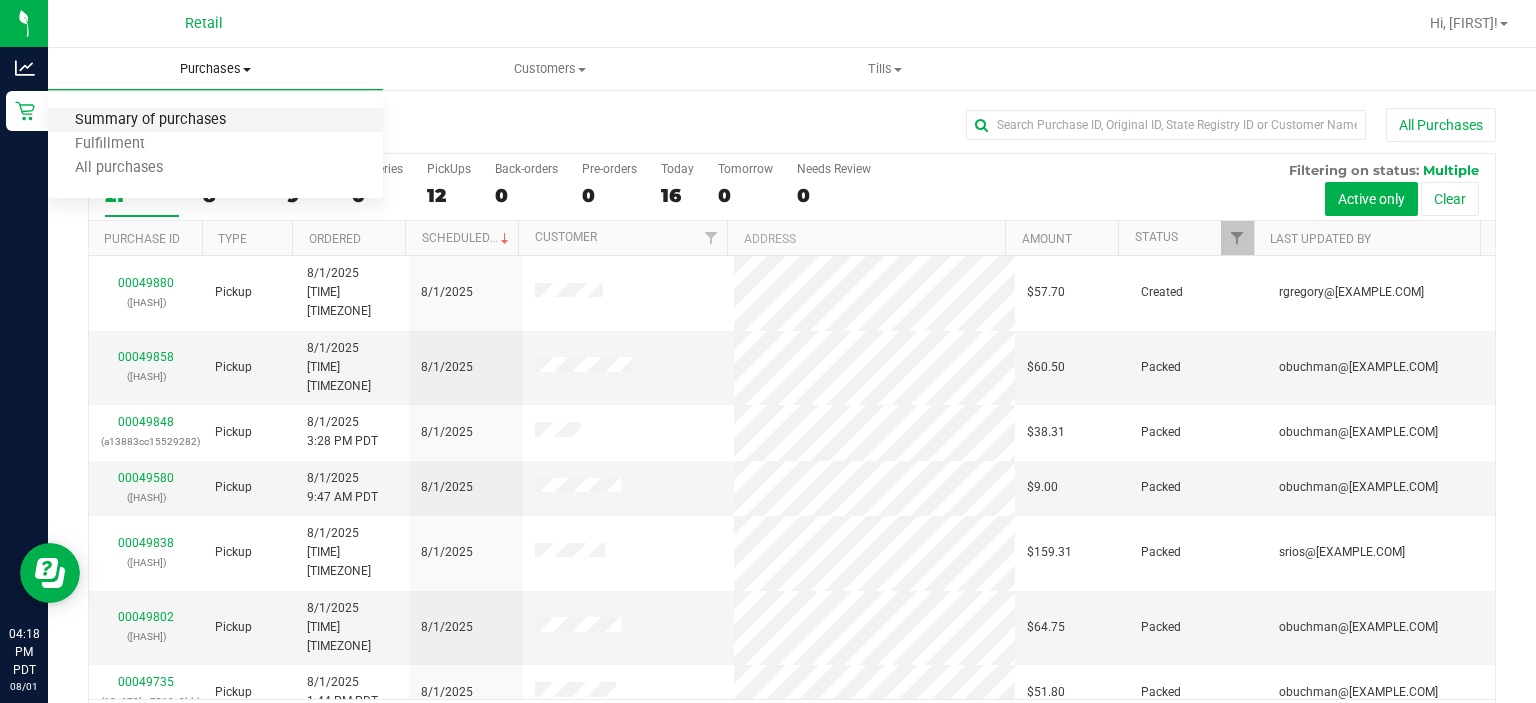 click on "Summary of purchases" at bounding box center (150, 120) 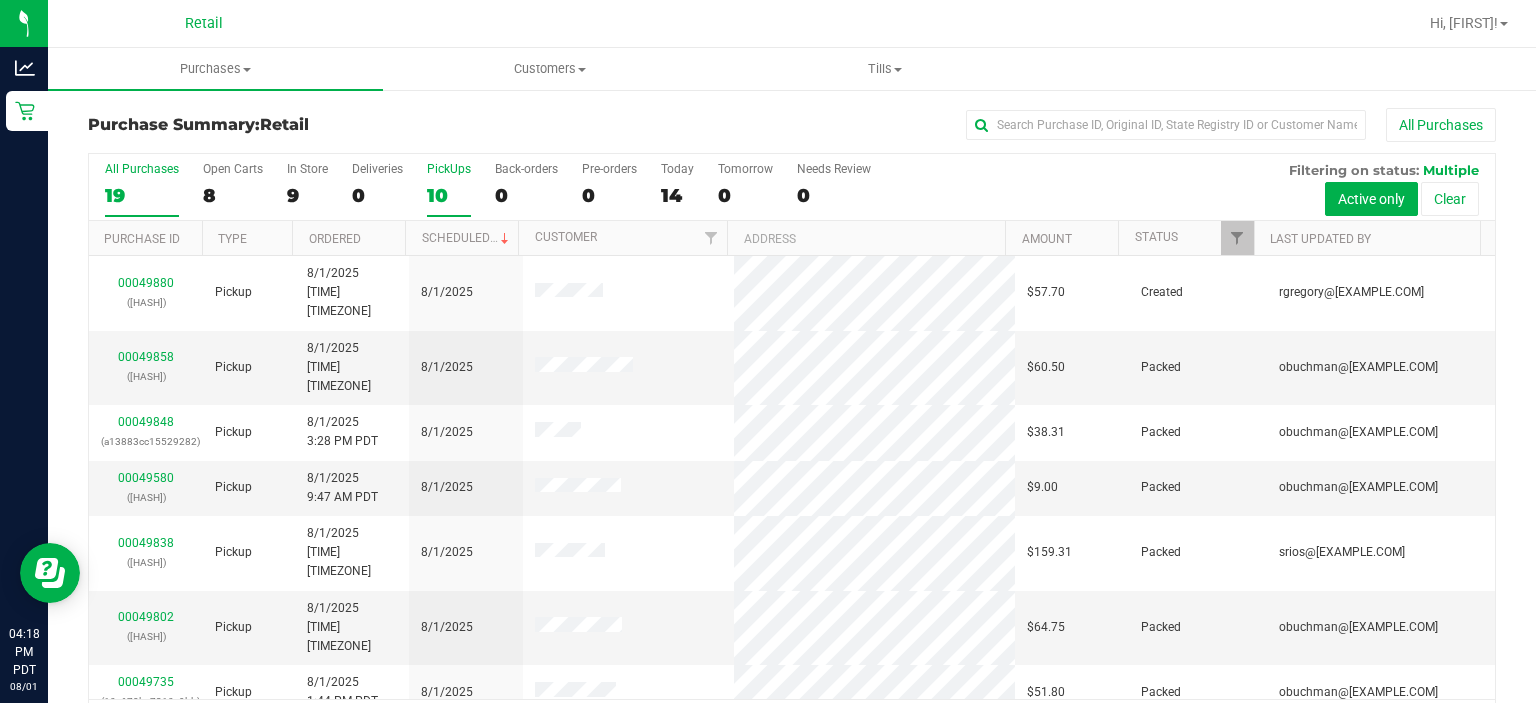 click on "PickUps" at bounding box center (449, 169) 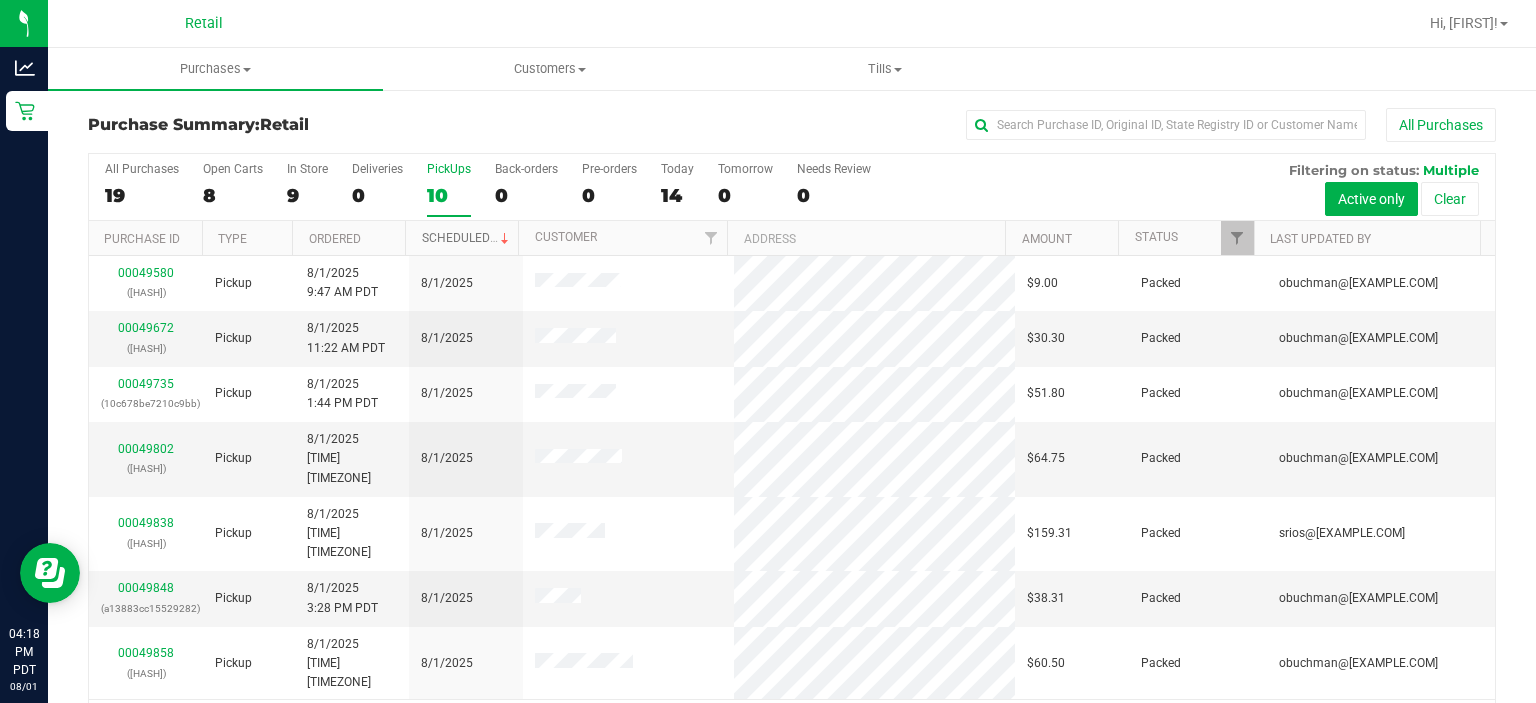 click at bounding box center (505, 239) 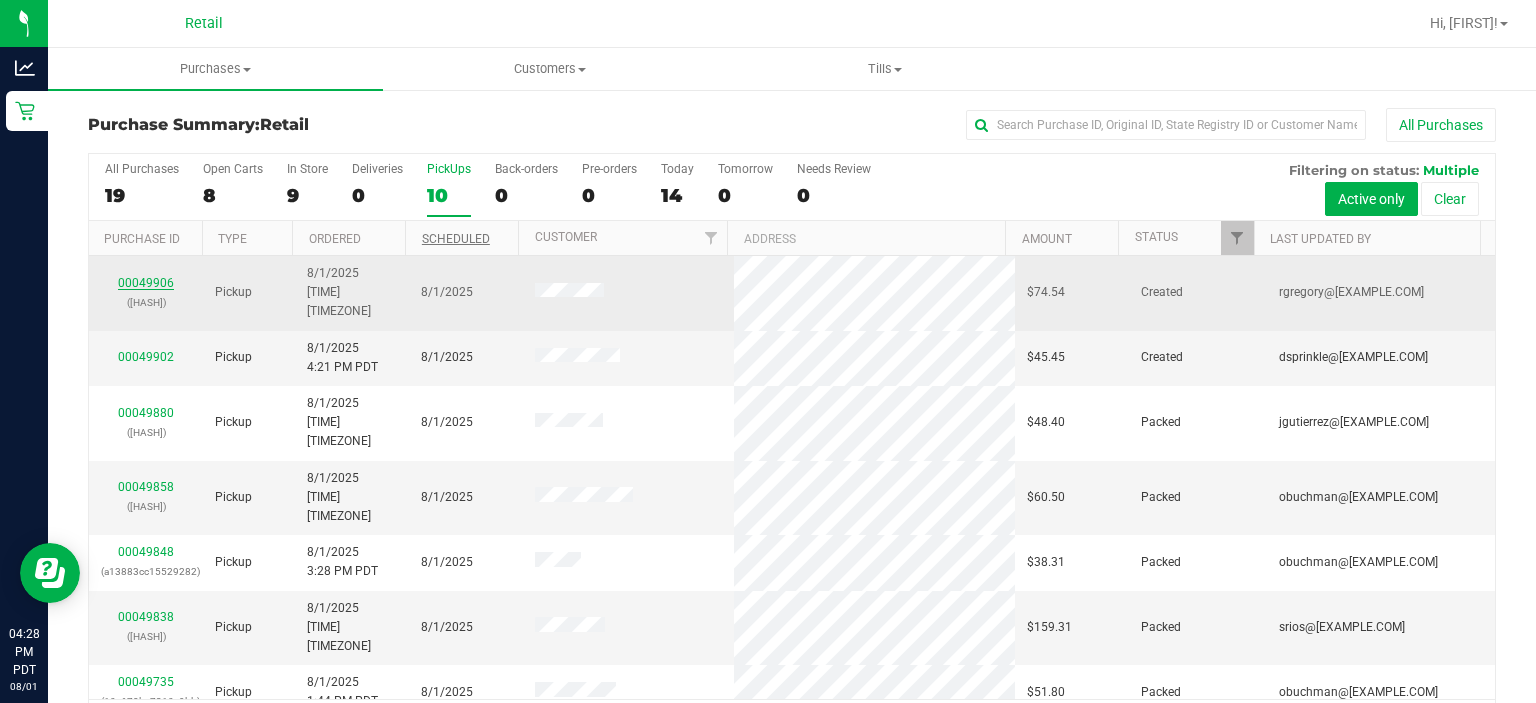click on "00049906" at bounding box center (146, 283) 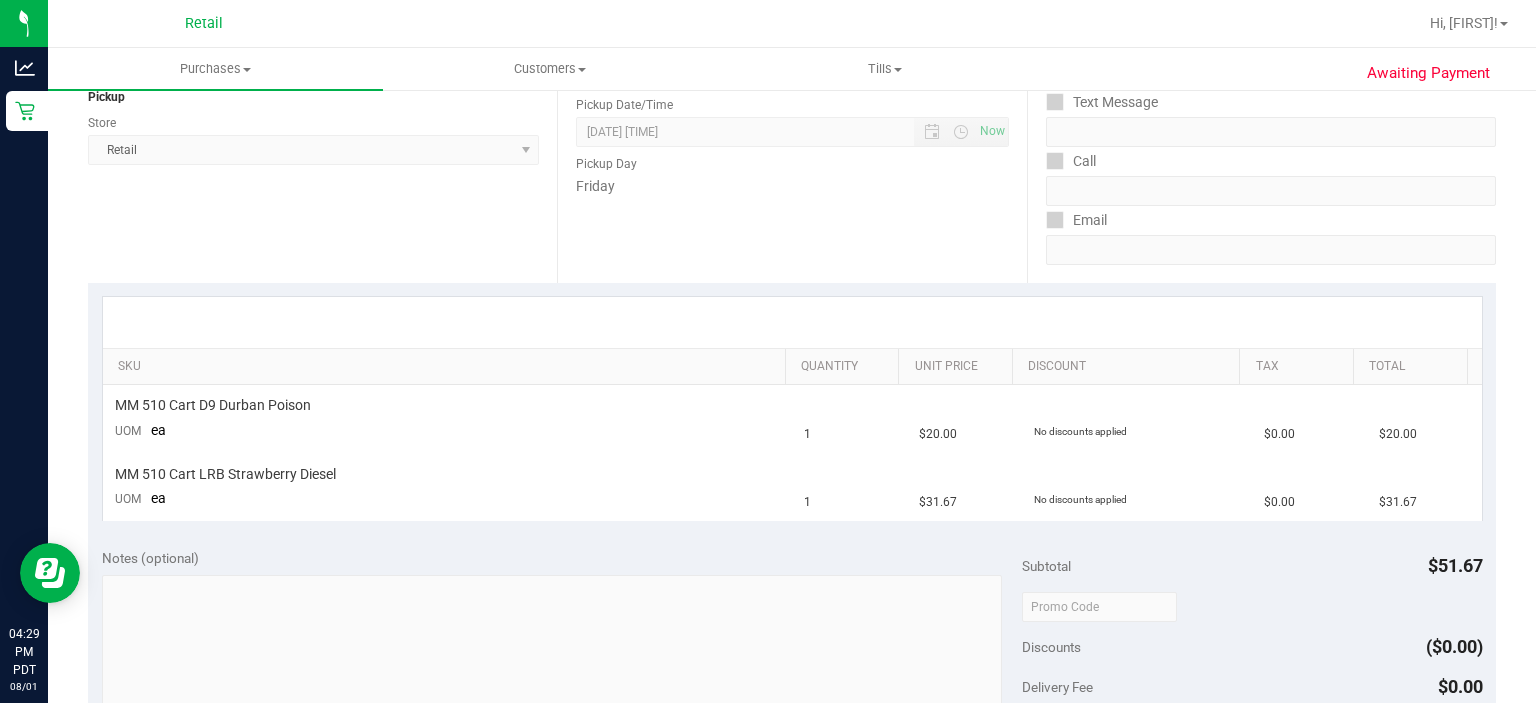 scroll, scrollTop: 0, scrollLeft: 0, axis: both 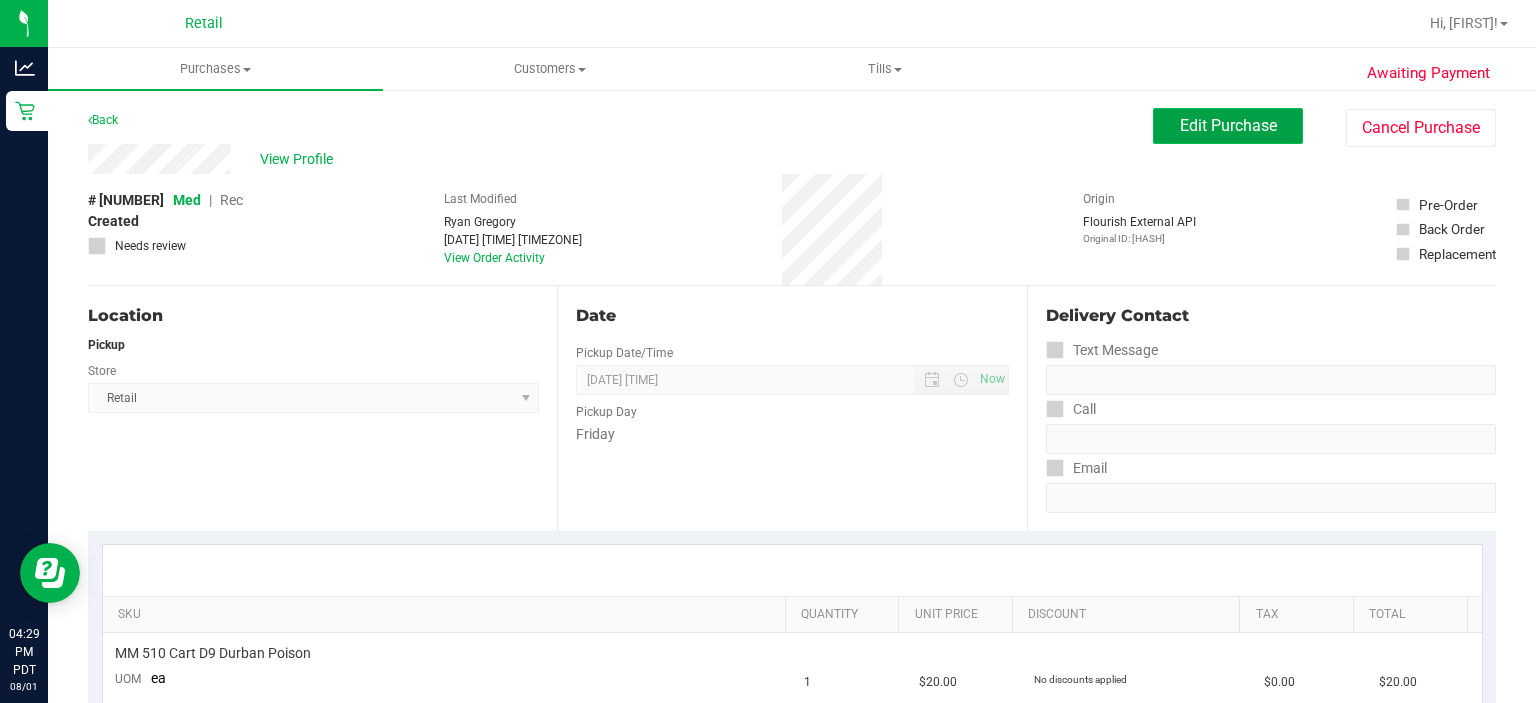 click on "Edit Purchase" at bounding box center (1228, 125) 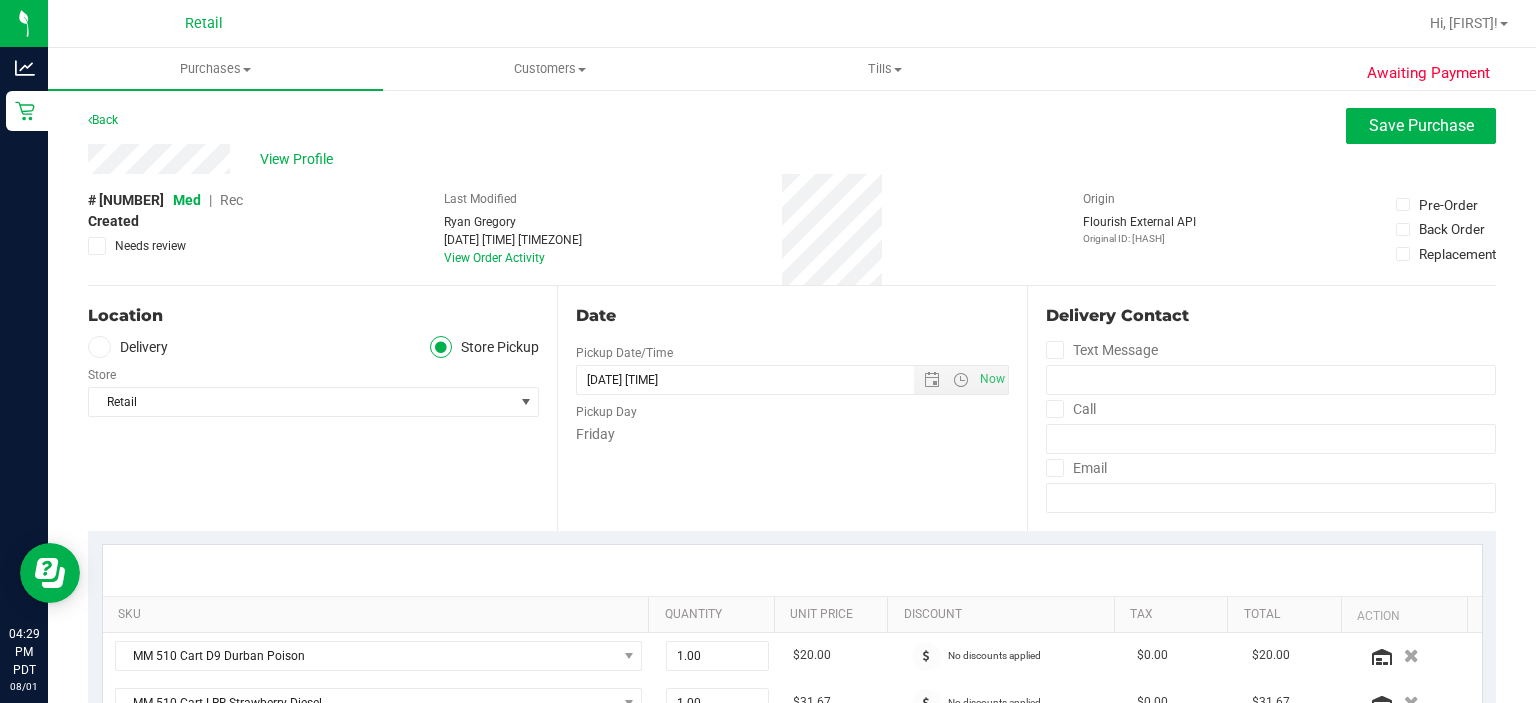 click on "Rec" at bounding box center (231, 200) 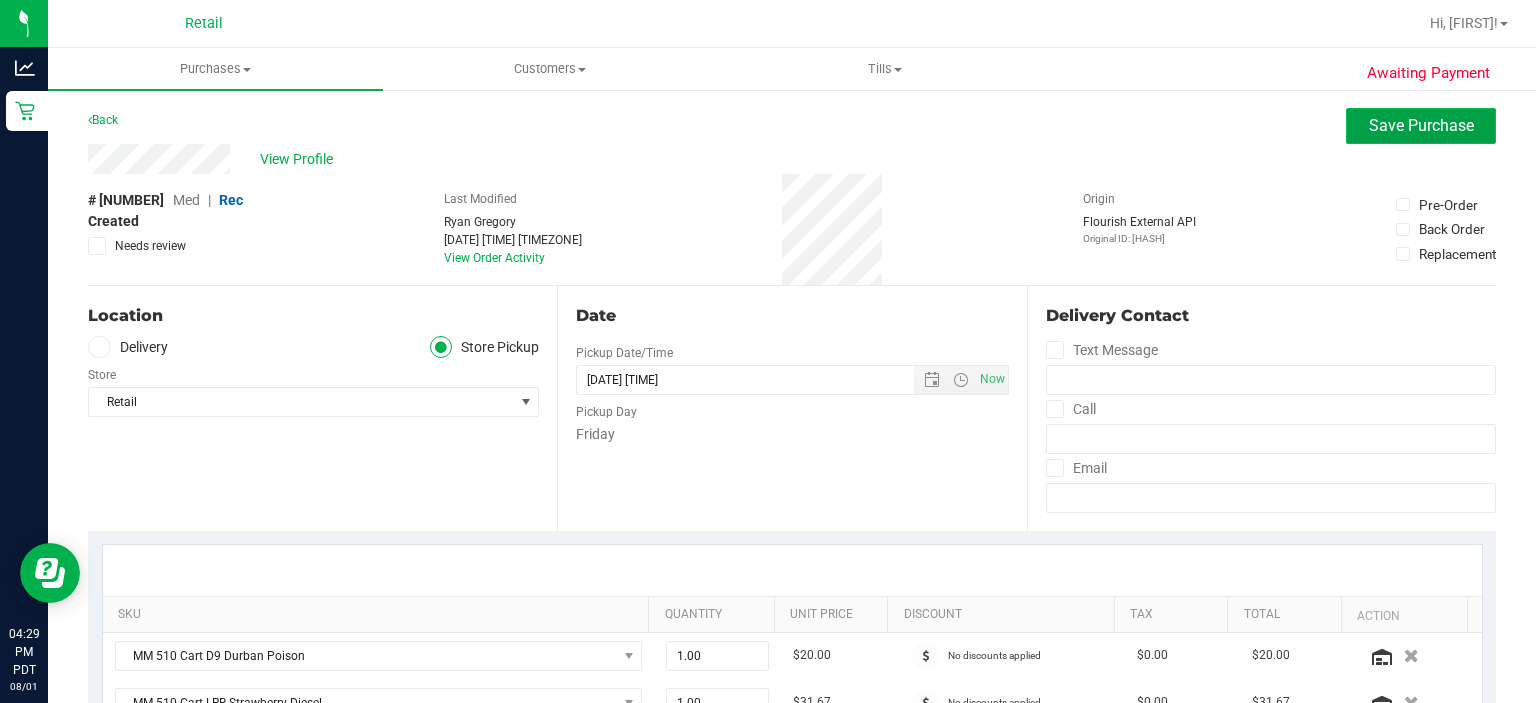 click on "Save Purchase" at bounding box center (1421, 125) 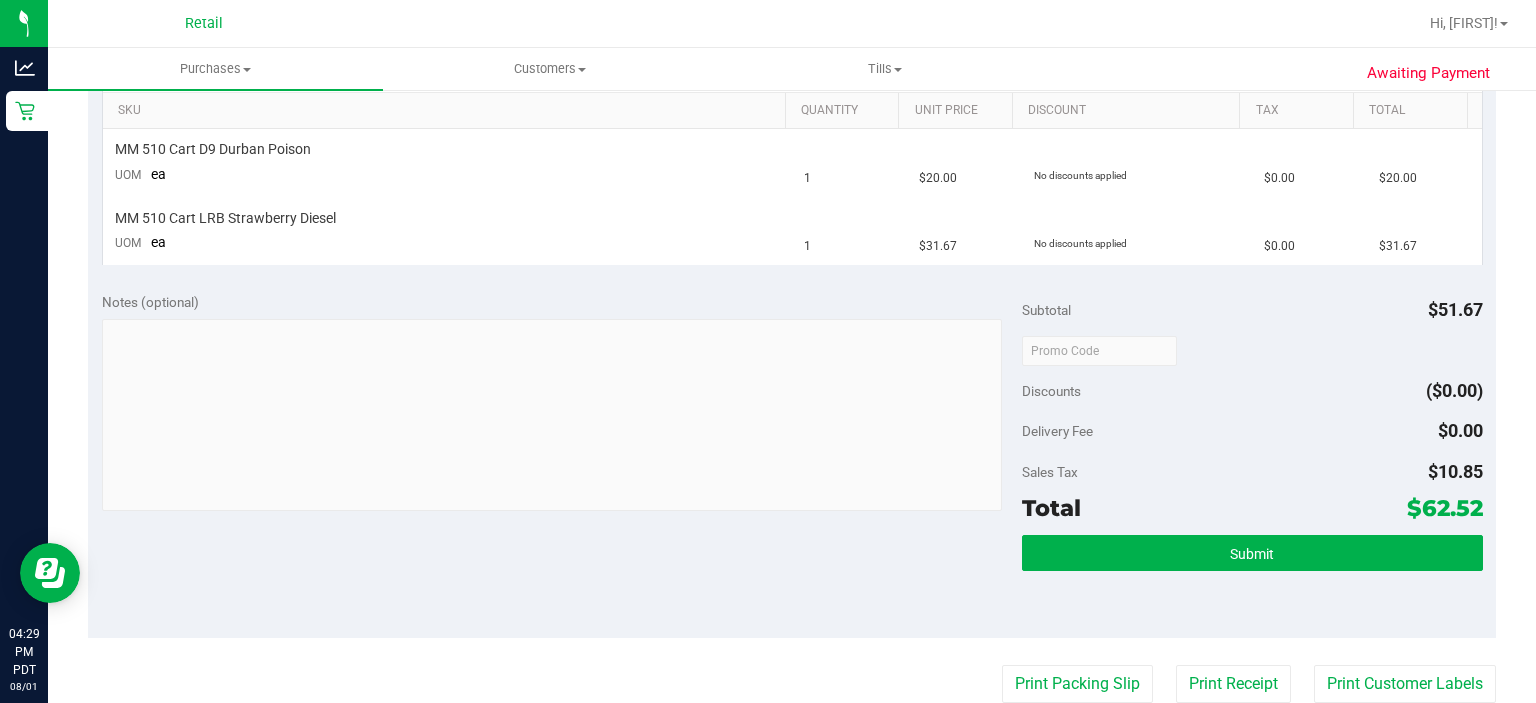 scroll, scrollTop: 507, scrollLeft: 0, axis: vertical 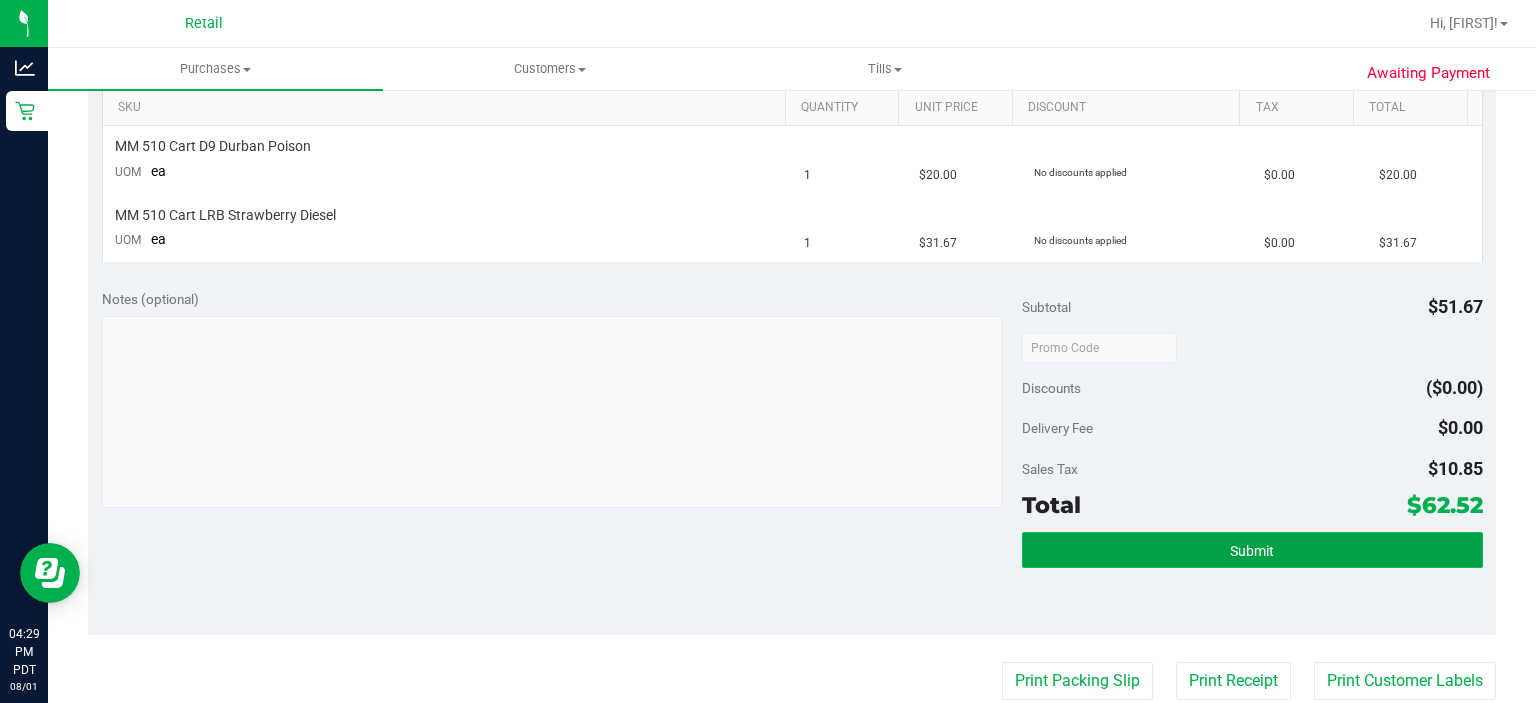 click on "Submit" at bounding box center (1252, 550) 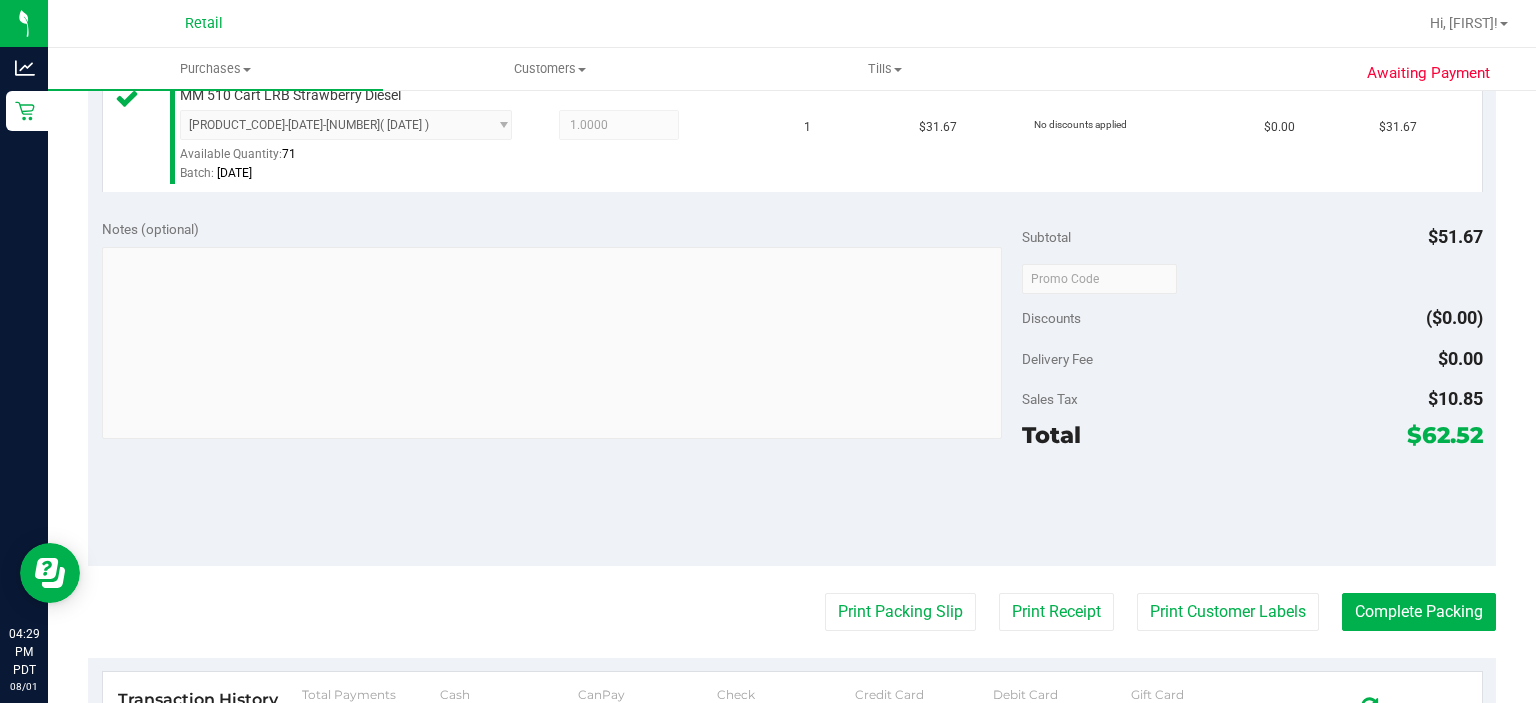 scroll, scrollTop: 710, scrollLeft: 0, axis: vertical 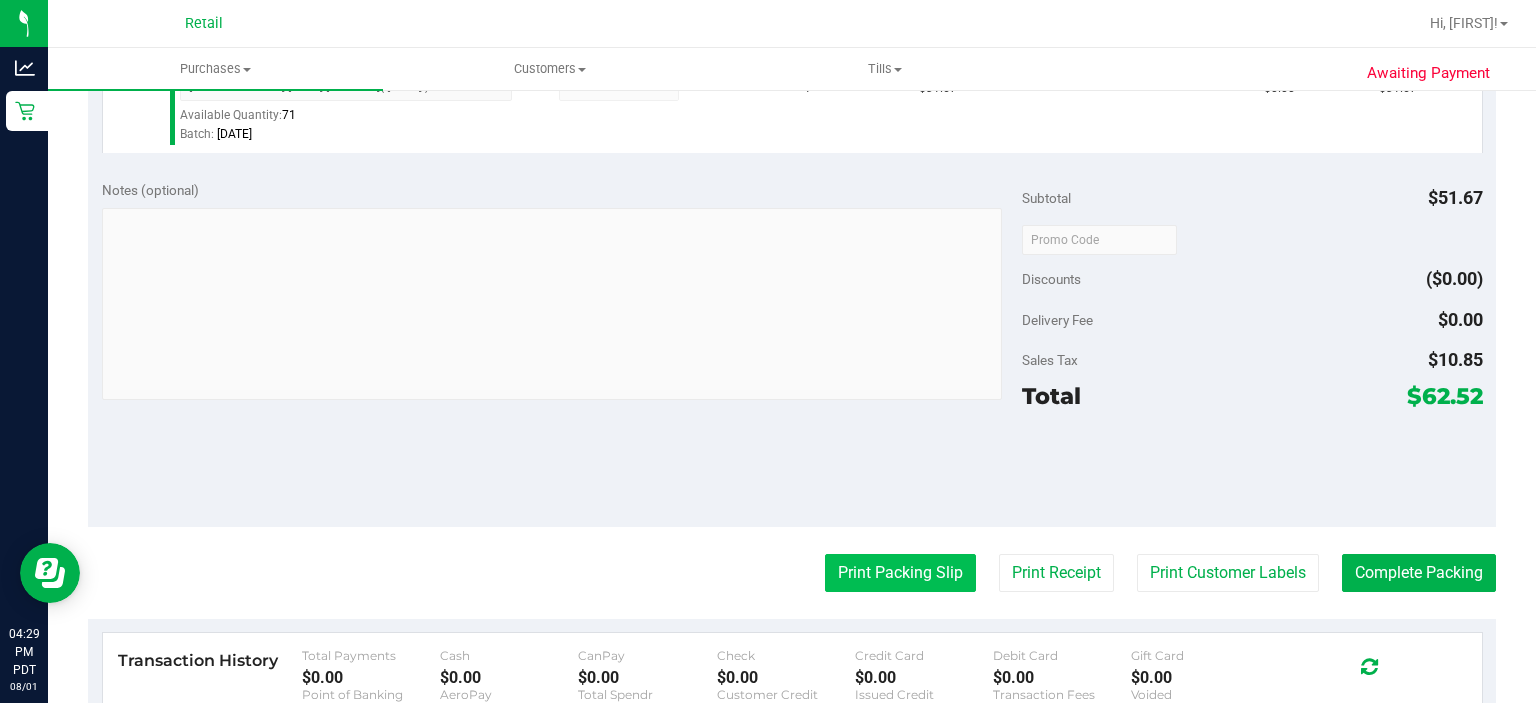 click on "Print Packing Slip" at bounding box center [900, 573] 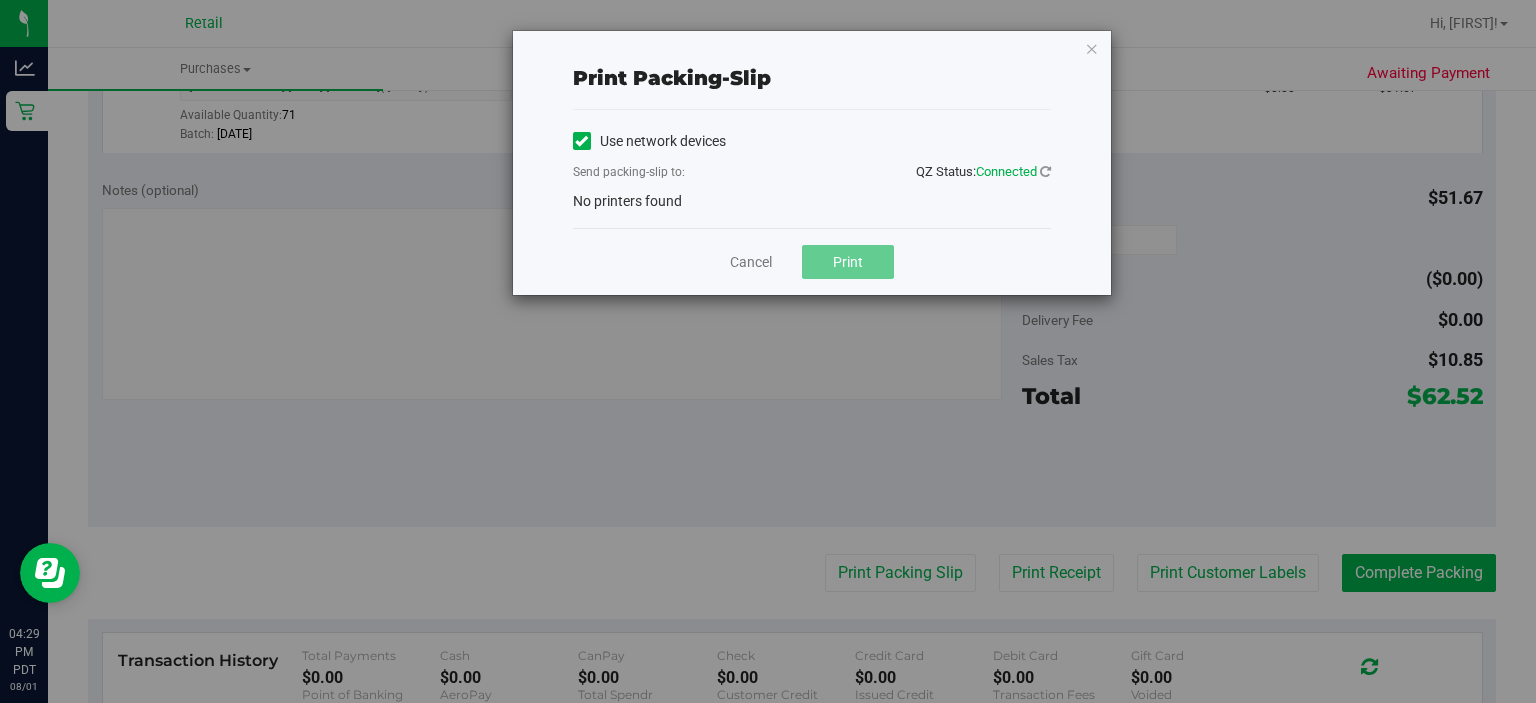 click on "Use network devices
Send packing-slip to:
QZ Status:   Connected
No printers found" at bounding box center (812, 169) 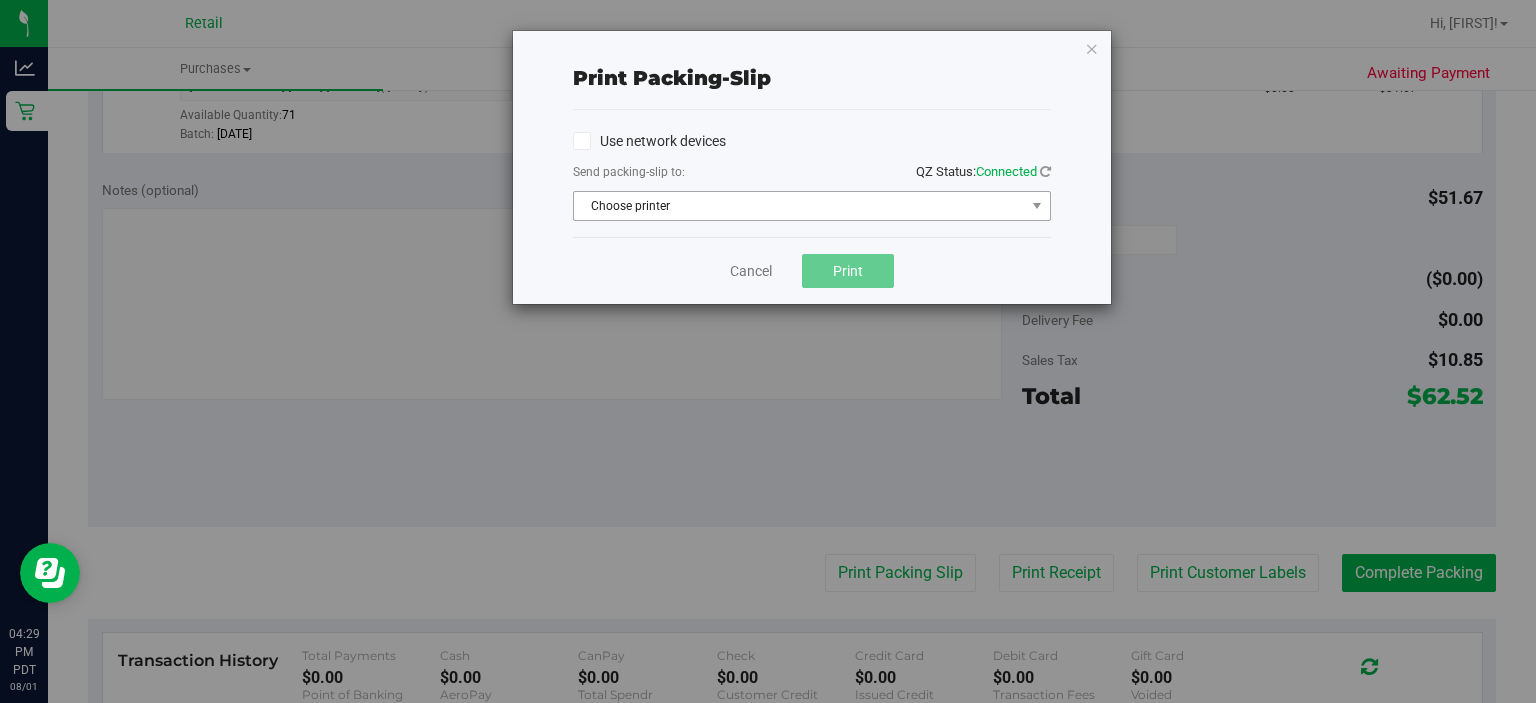 click on "Choose printer" at bounding box center (799, 206) 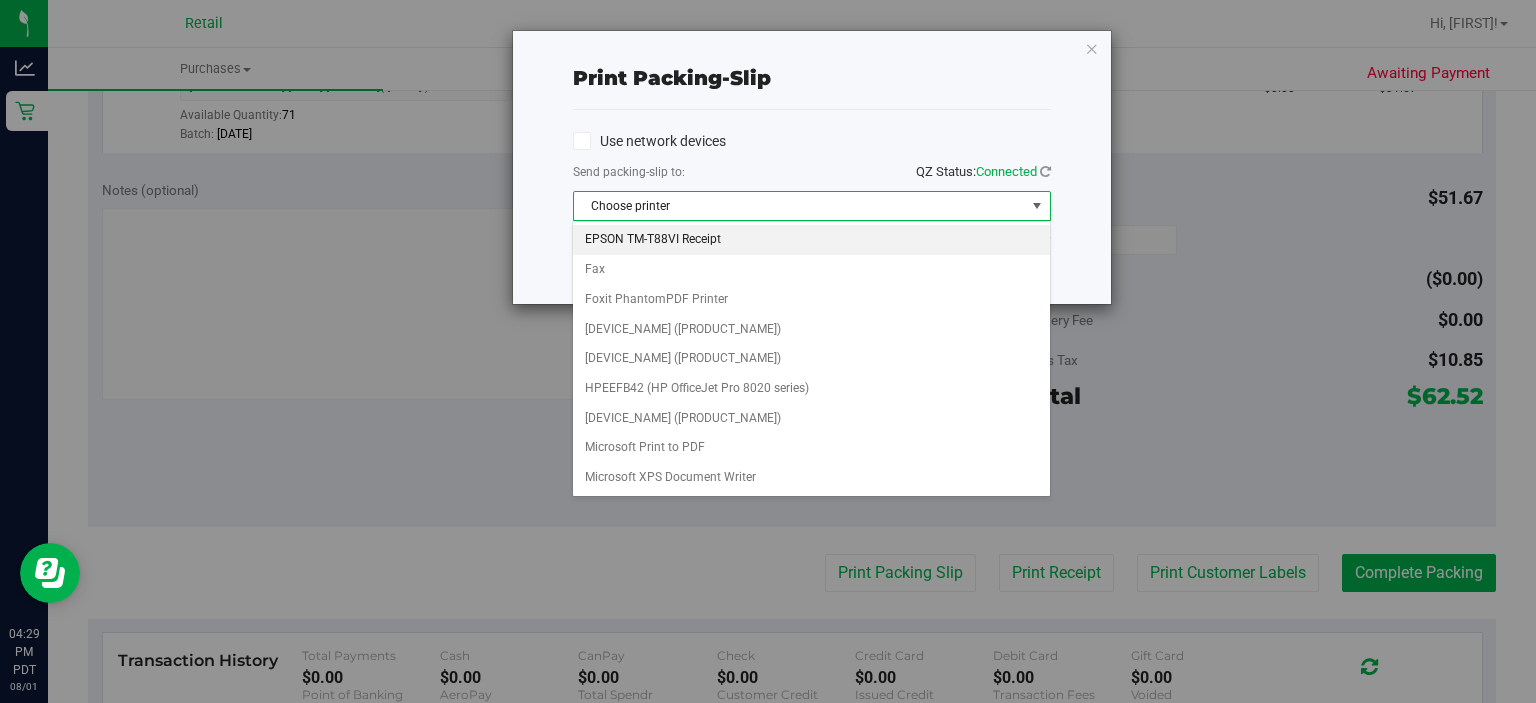 click on "EPSON TM-T88VI Receipt" at bounding box center (811, 240) 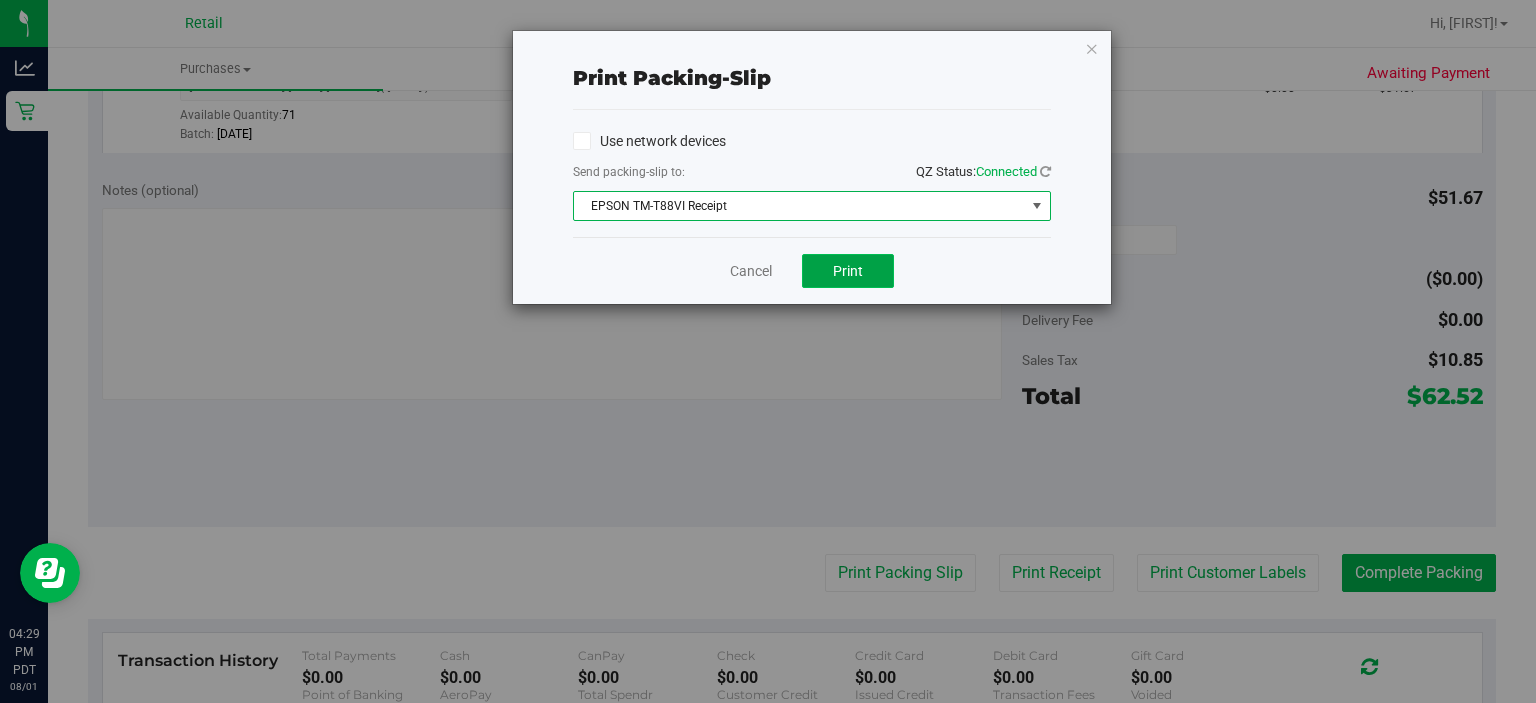 click on "Print" at bounding box center [848, 271] 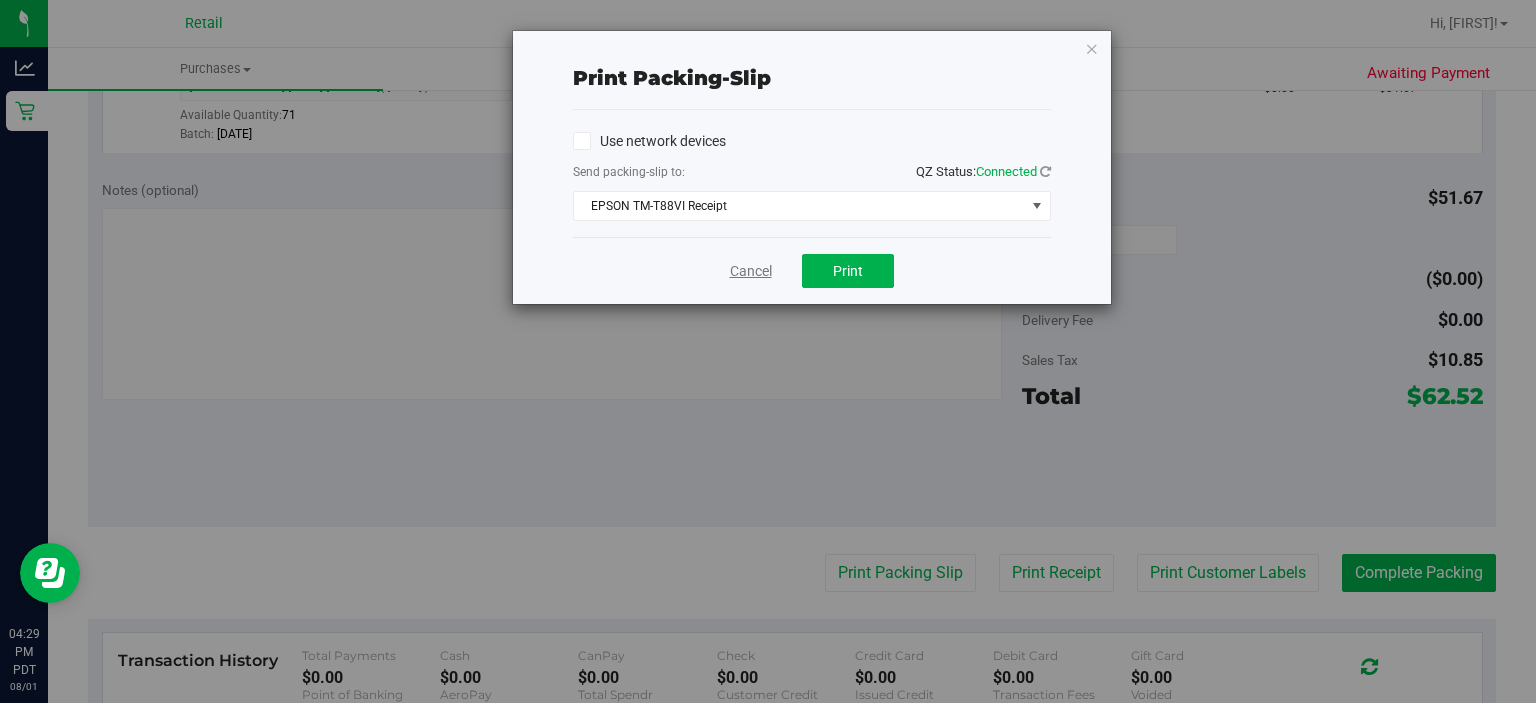 click on "Cancel" at bounding box center (751, 271) 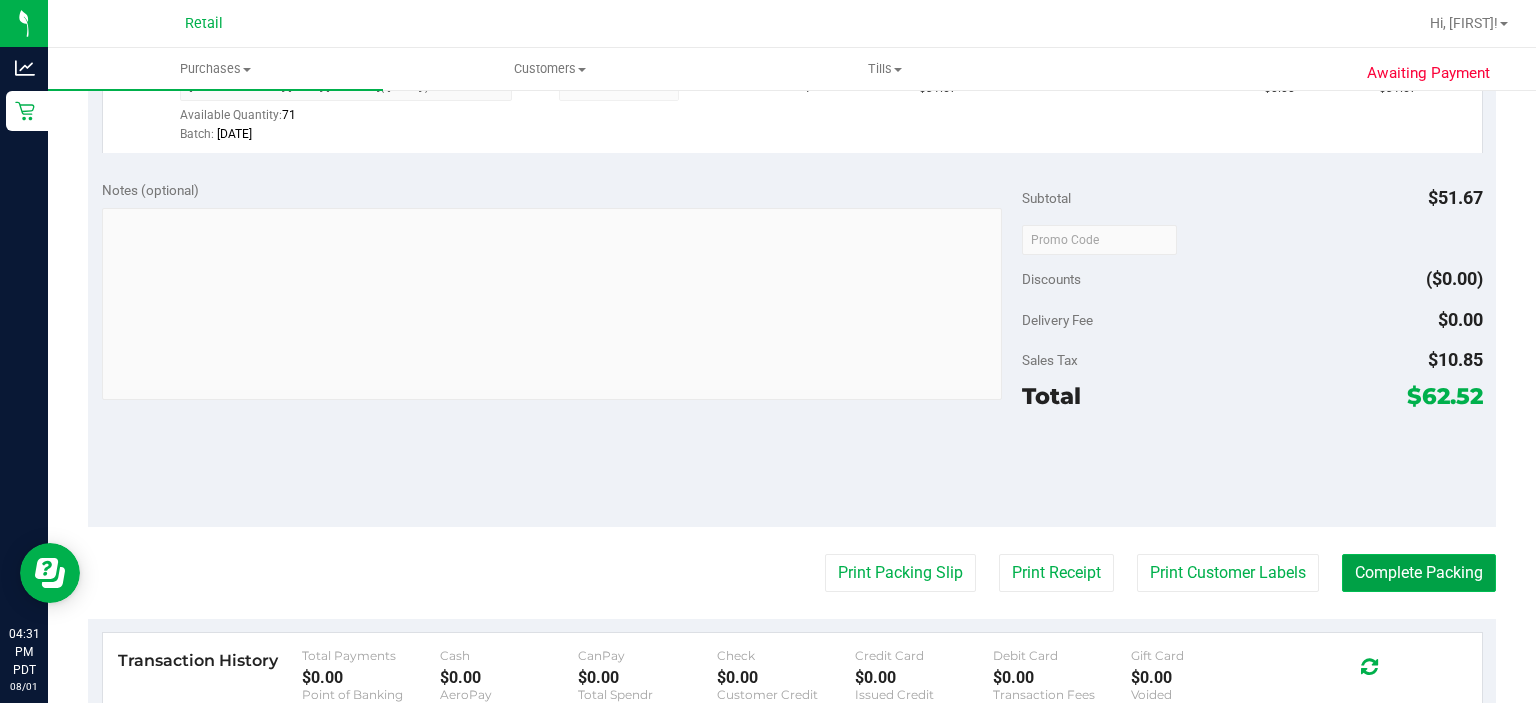 click on "Complete Packing" at bounding box center [1419, 573] 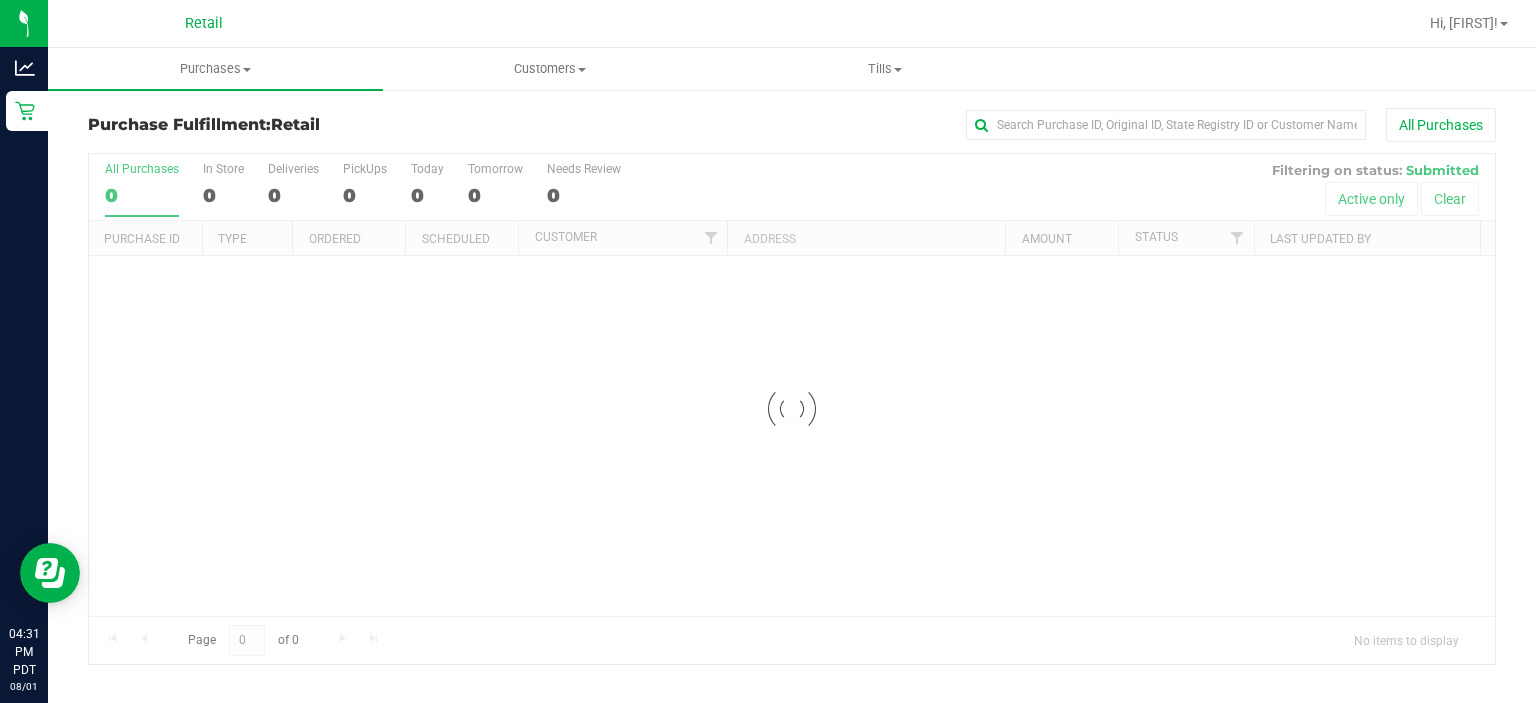 scroll, scrollTop: 0, scrollLeft: 0, axis: both 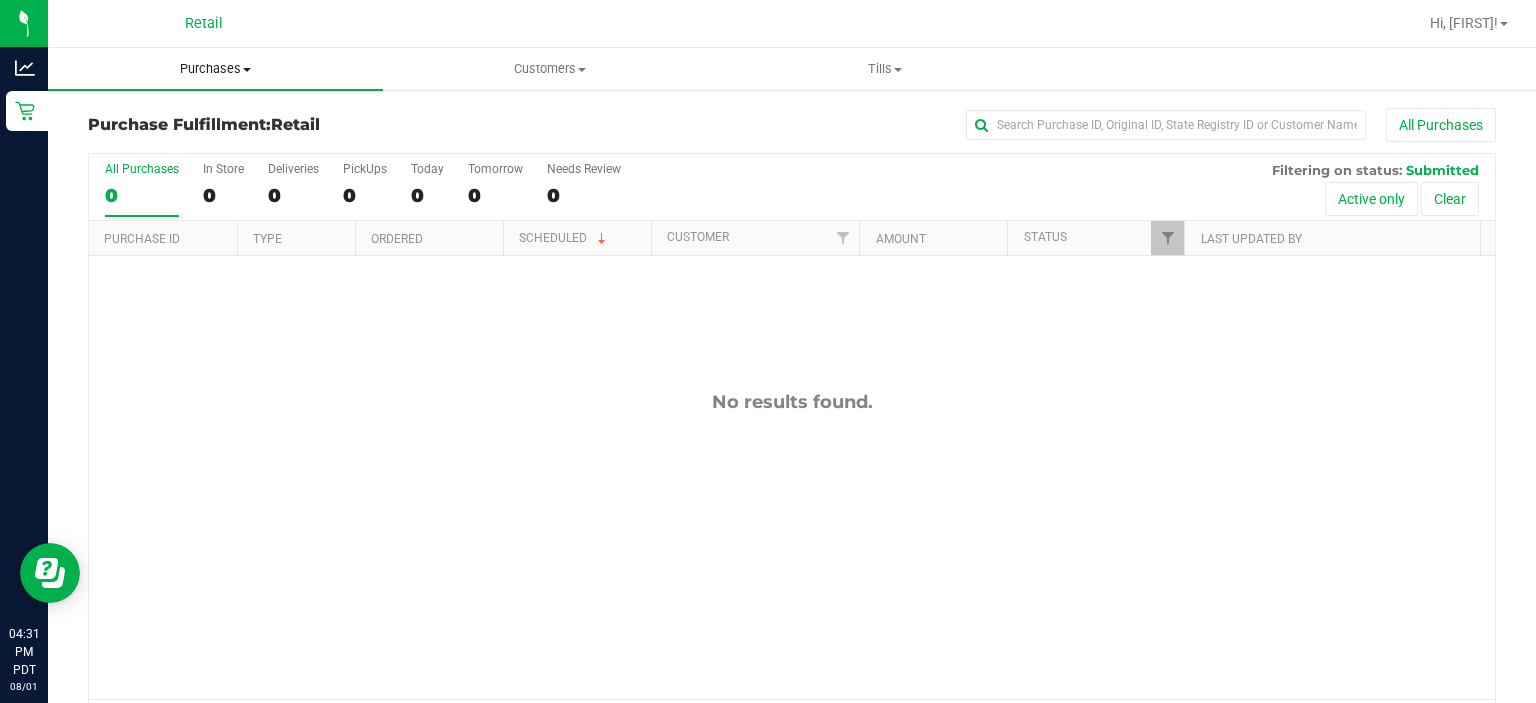 click on "Purchases" at bounding box center [215, 69] 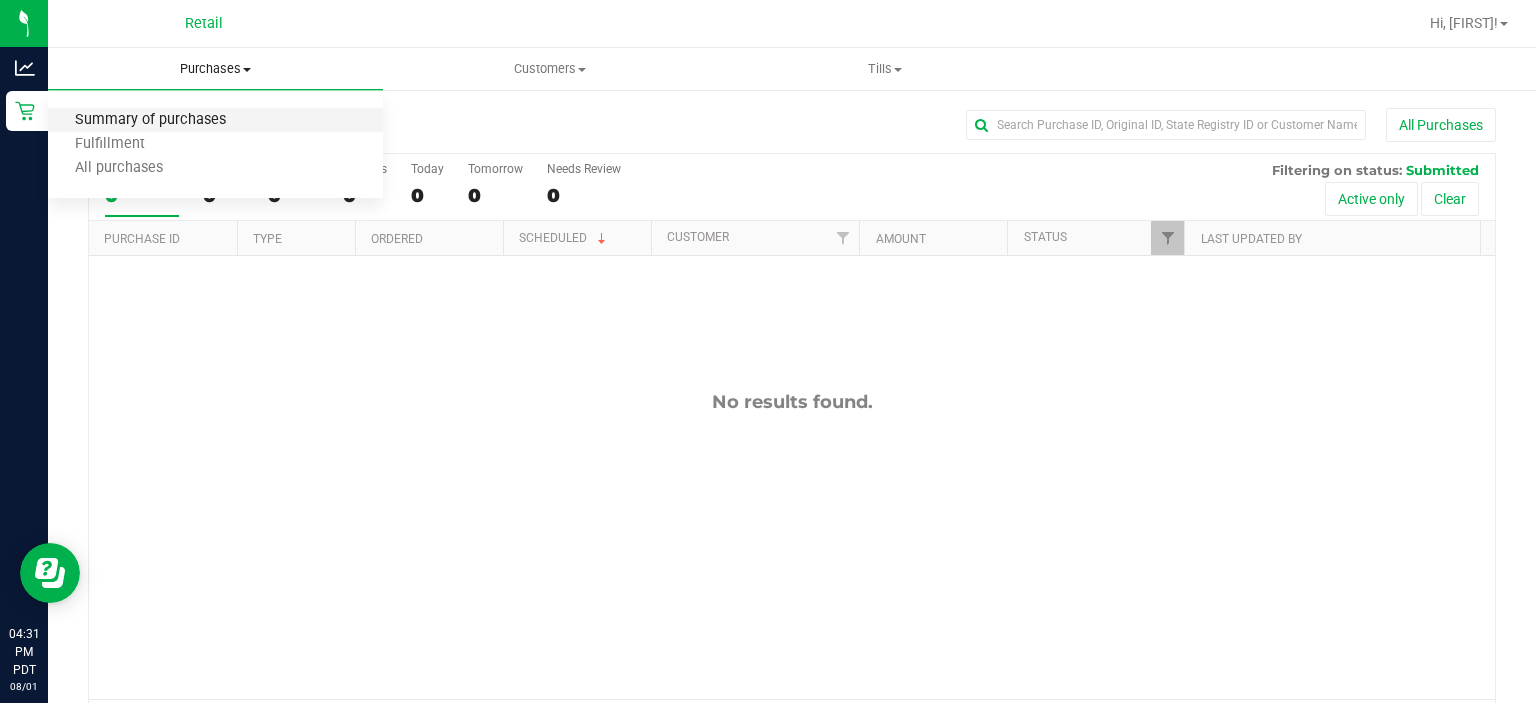 click on "Summary of purchases" at bounding box center (150, 120) 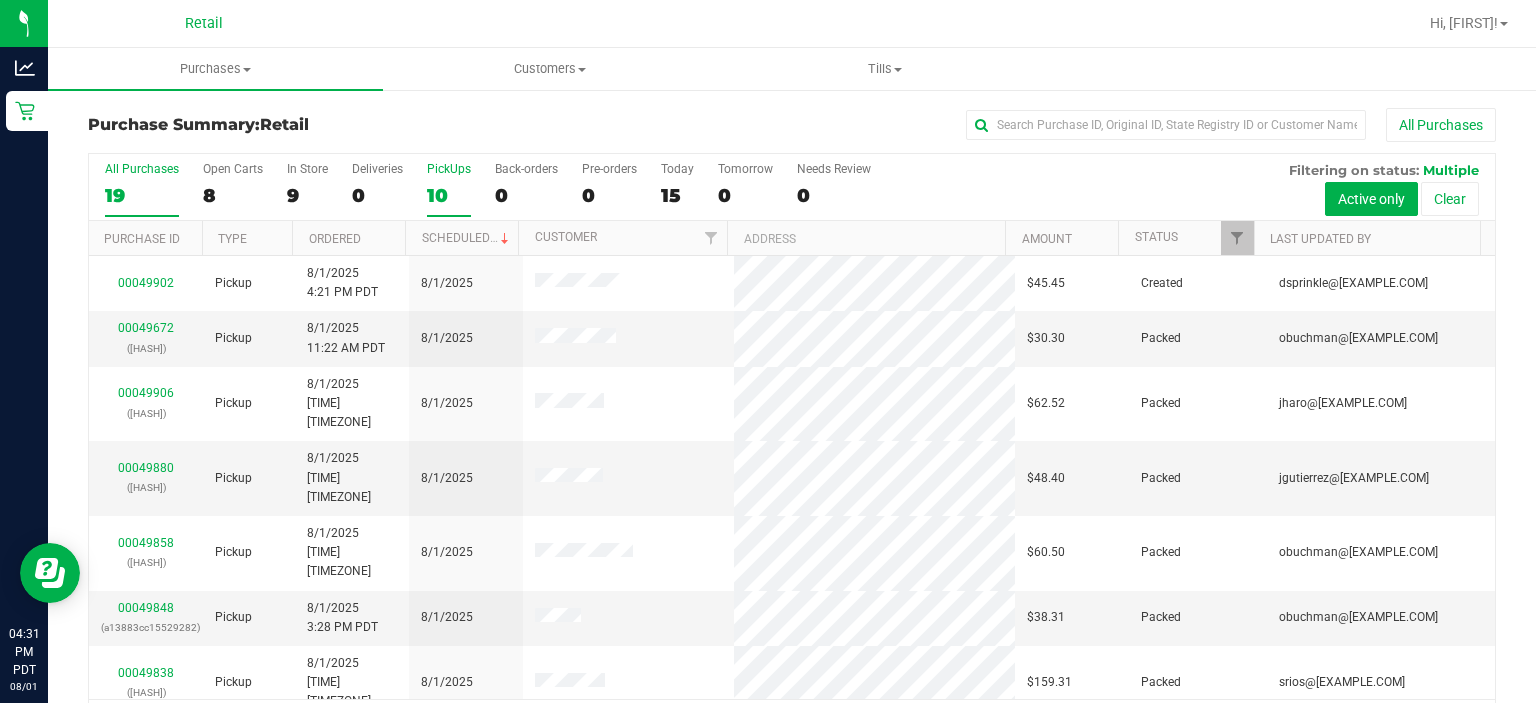 click on "PickUps" at bounding box center (449, 169) 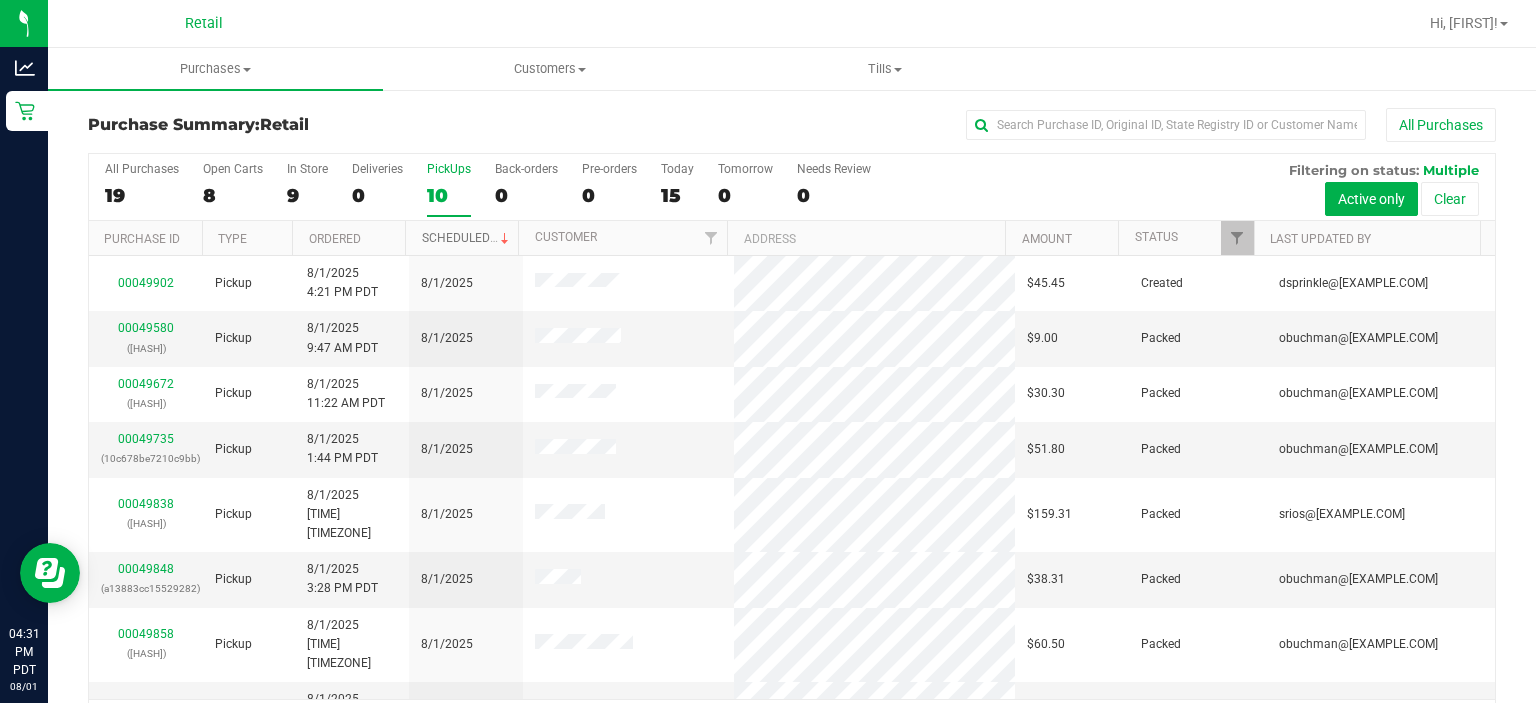 click at bounding box center (505, 239) 